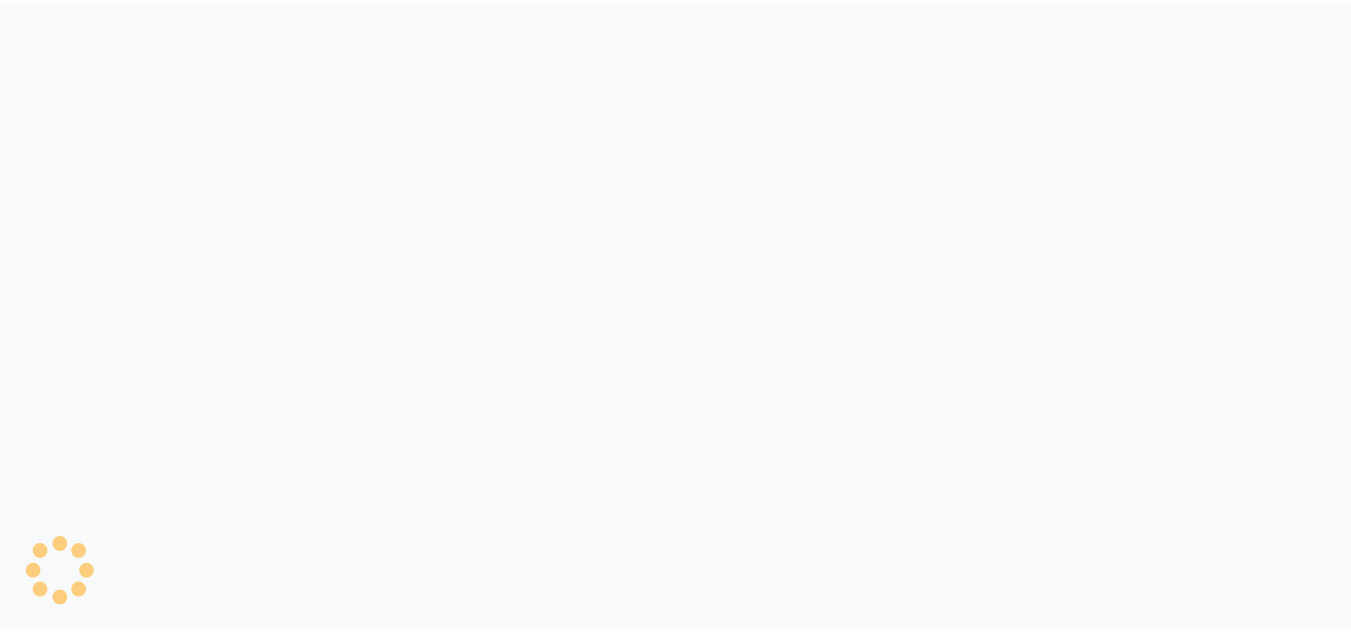 scroll, scrollTop: 0, scrollLeft: 0, axis: both 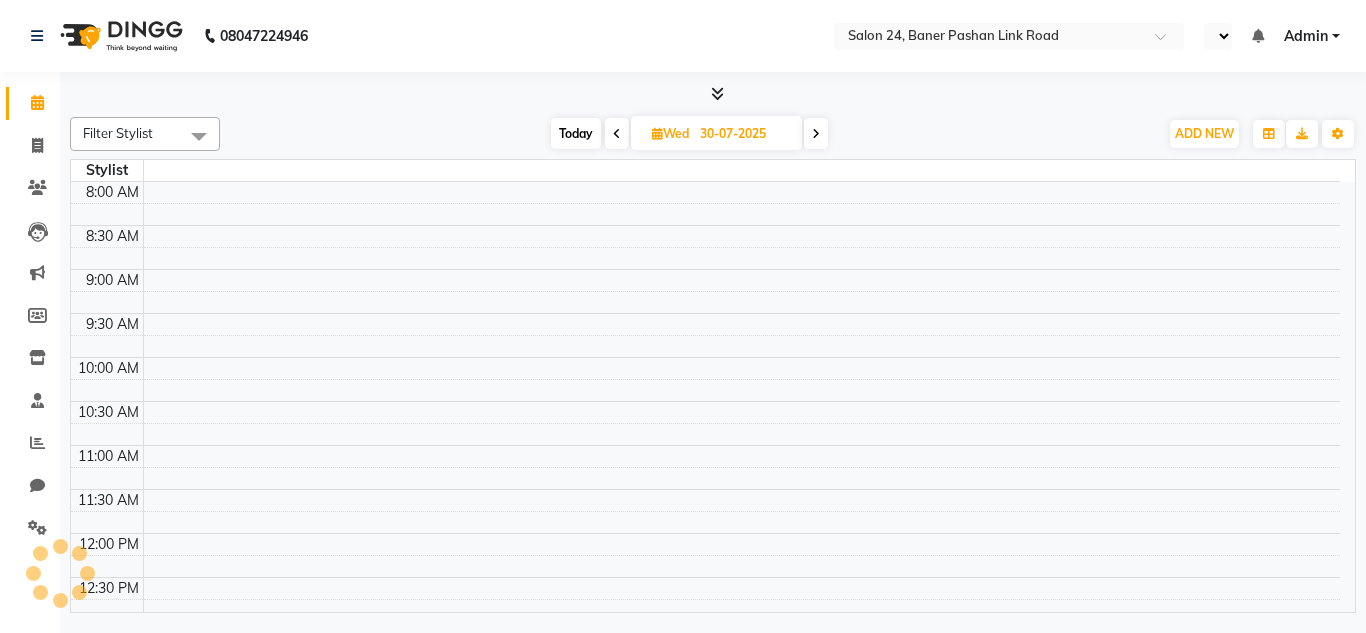 select on "en" 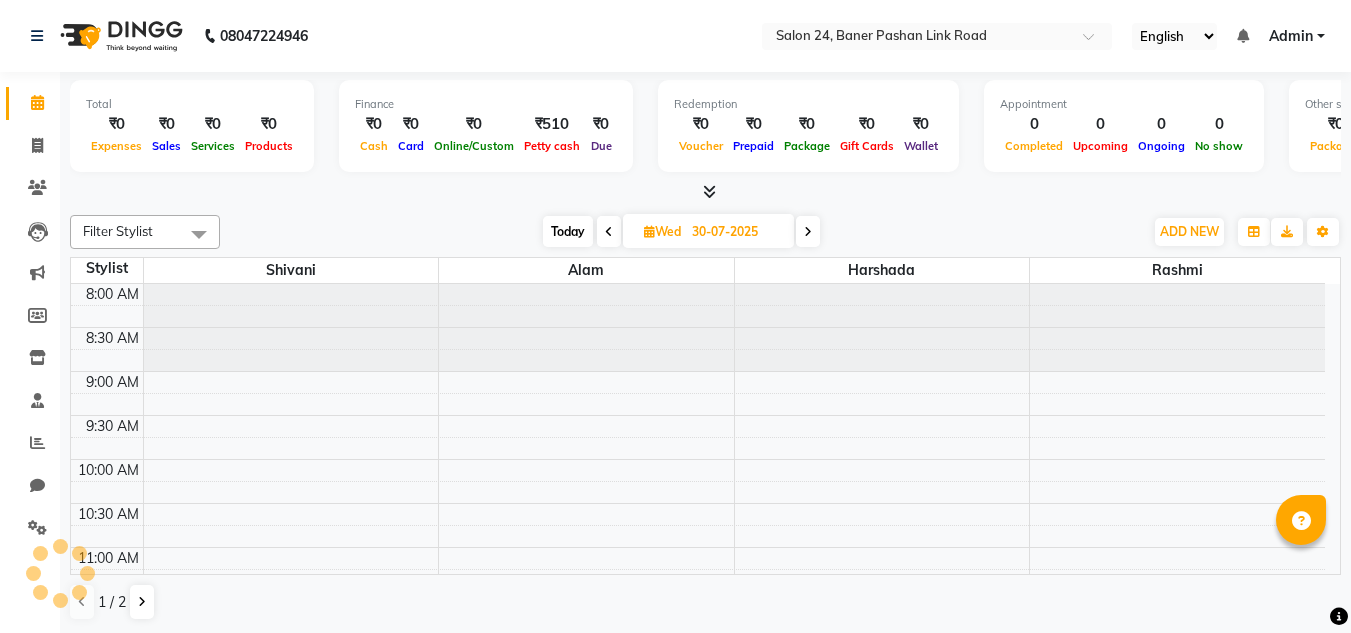scroll, scrollTop: 0, scrollLeft: 0, axis: both 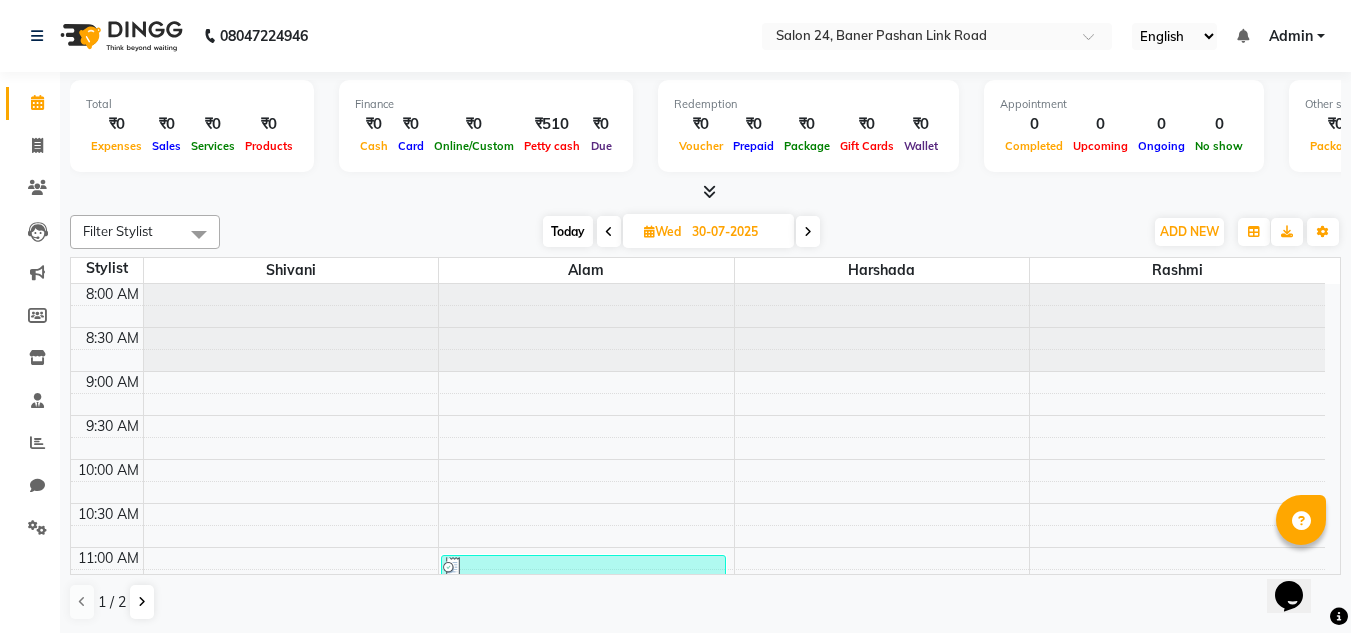 click at bounding box center [649, 231] 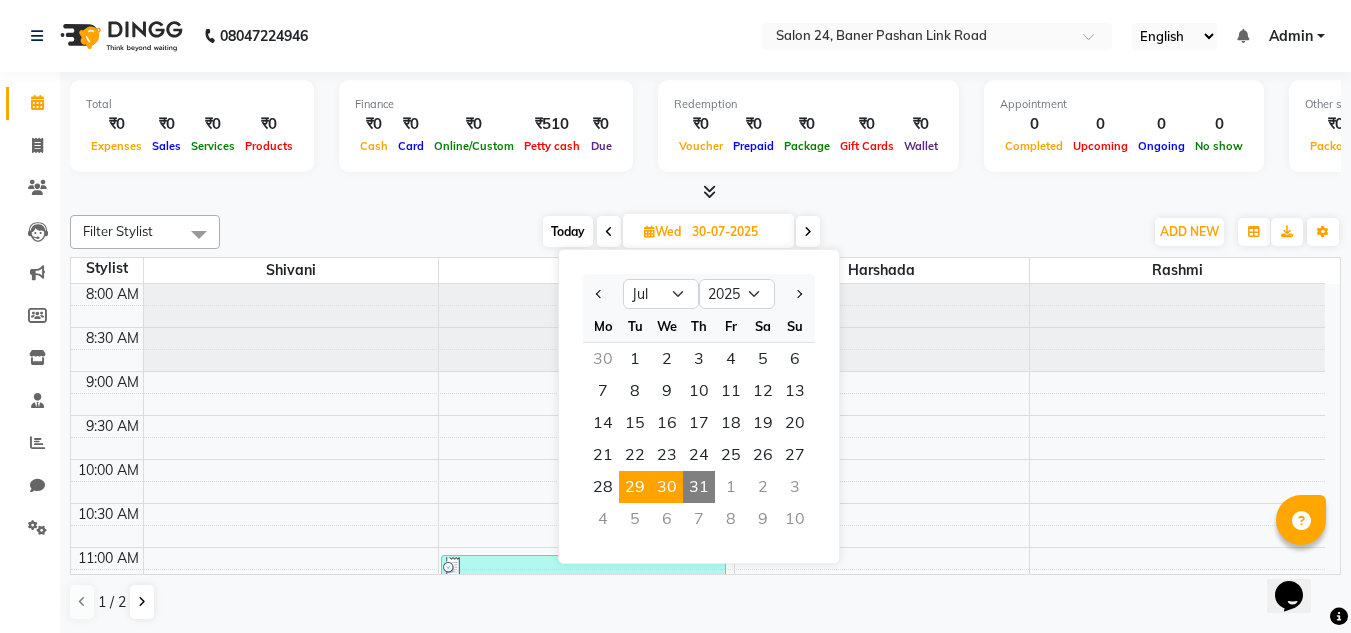 click on "29" at bounding box center [635, 487] 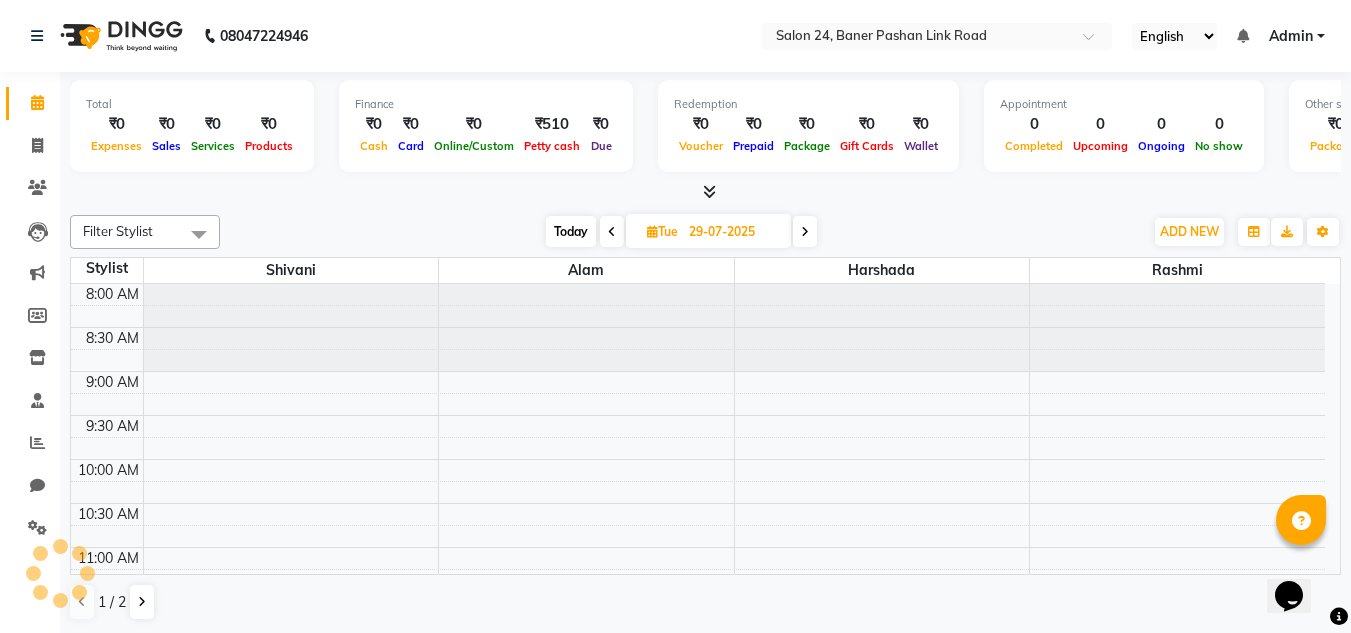 scroll, scrollTop: 1029, scrollLeft: 0, axis: vertical 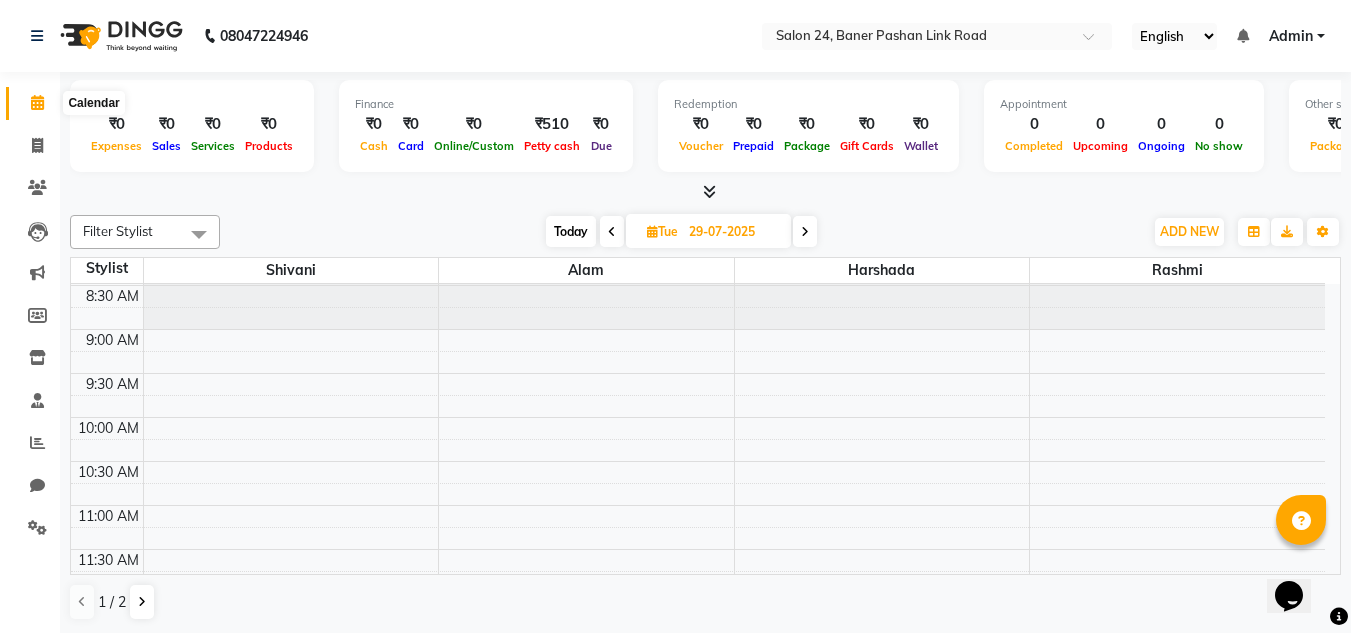 click 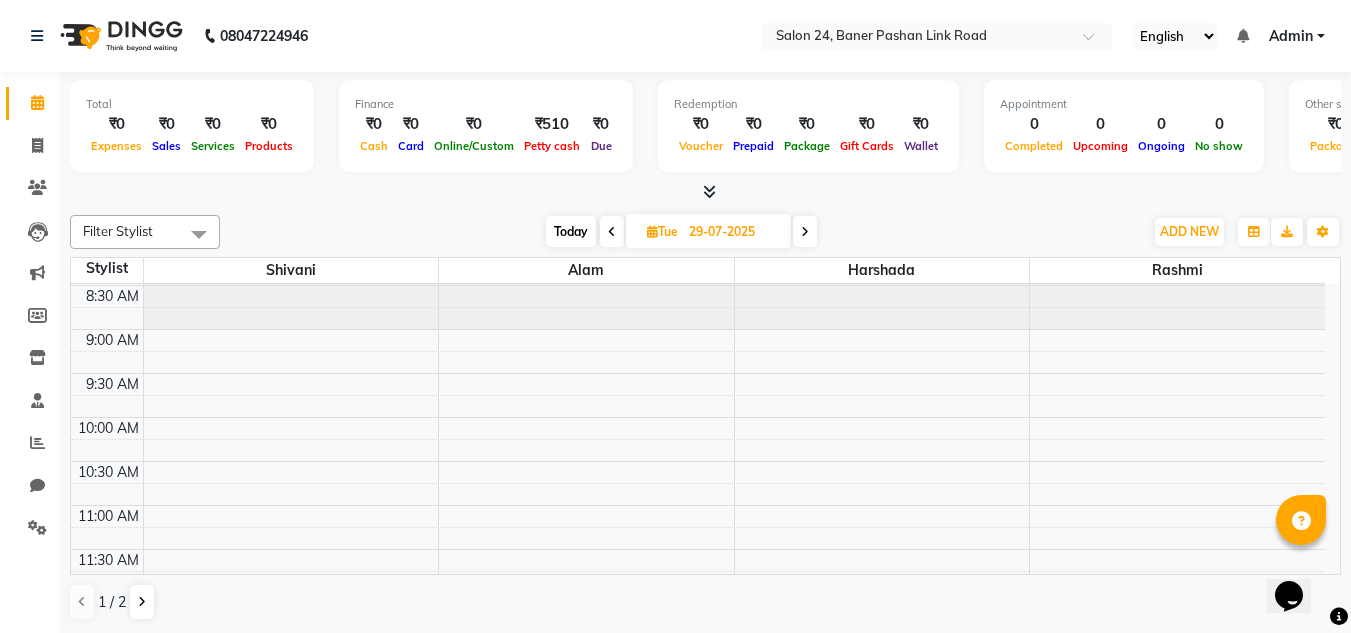 click on "₹0" at bounding box center (753, 124) 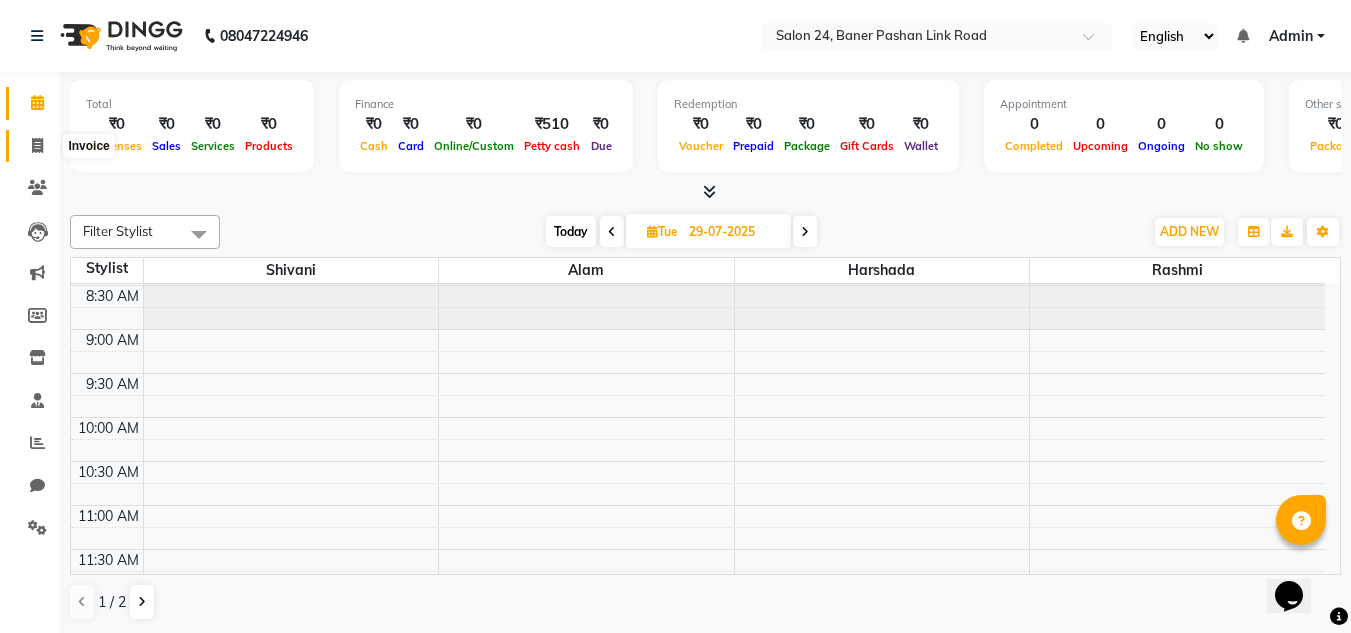 click 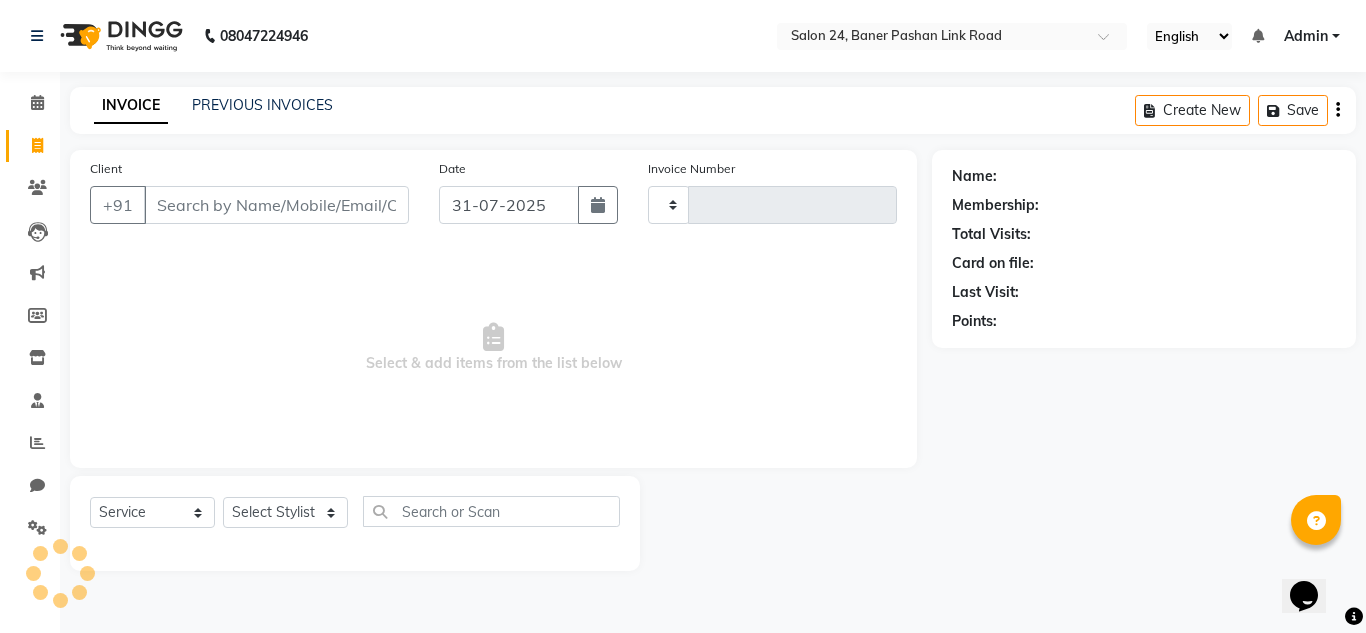 type on "0317" 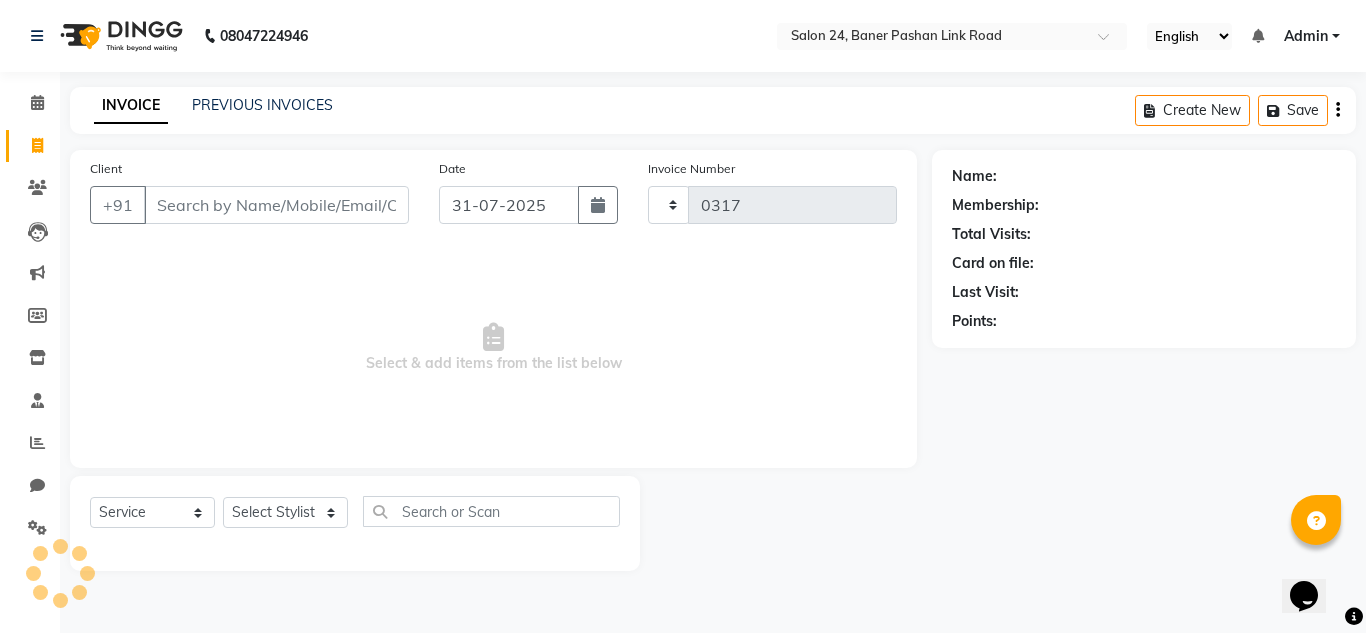 select on "8448" 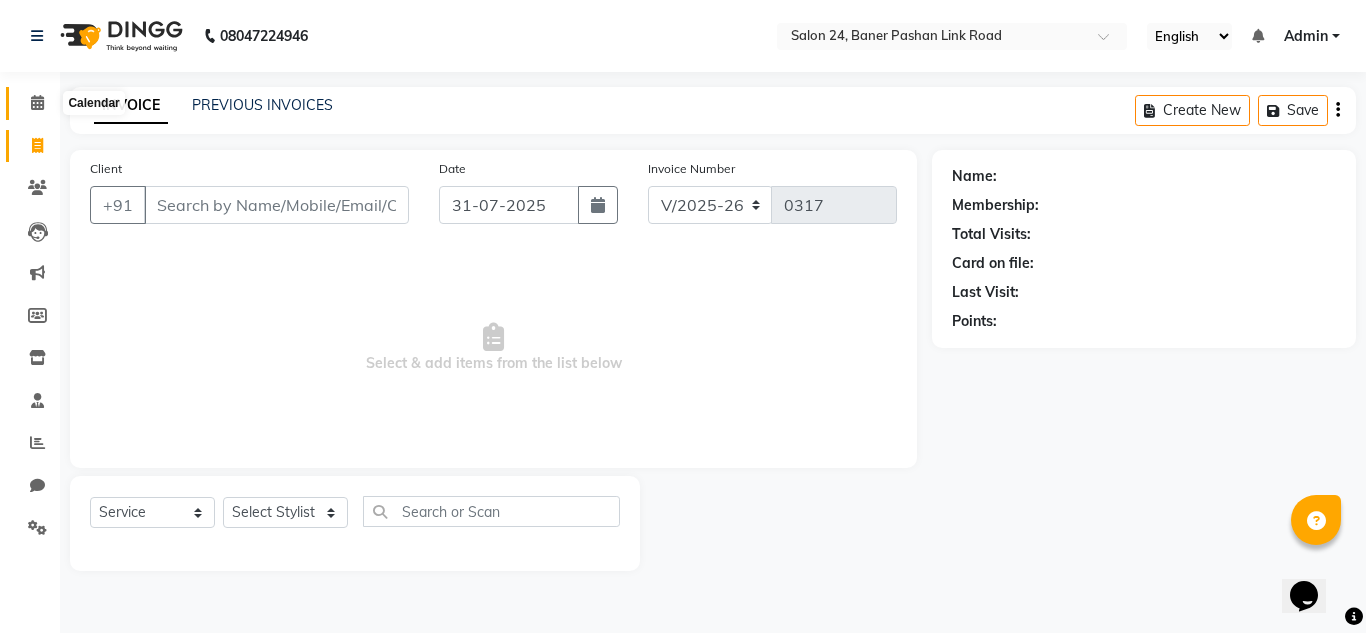 click 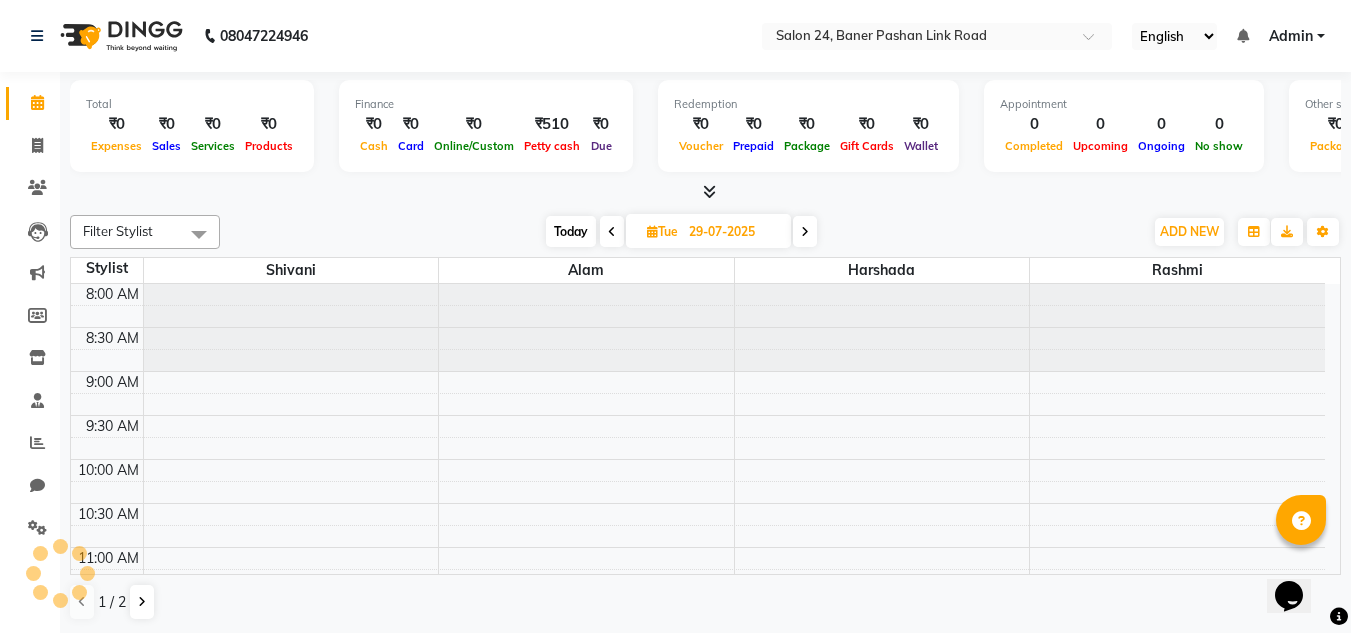 scroll, scrollTop: 0, scrollLeft: 0, axis: both 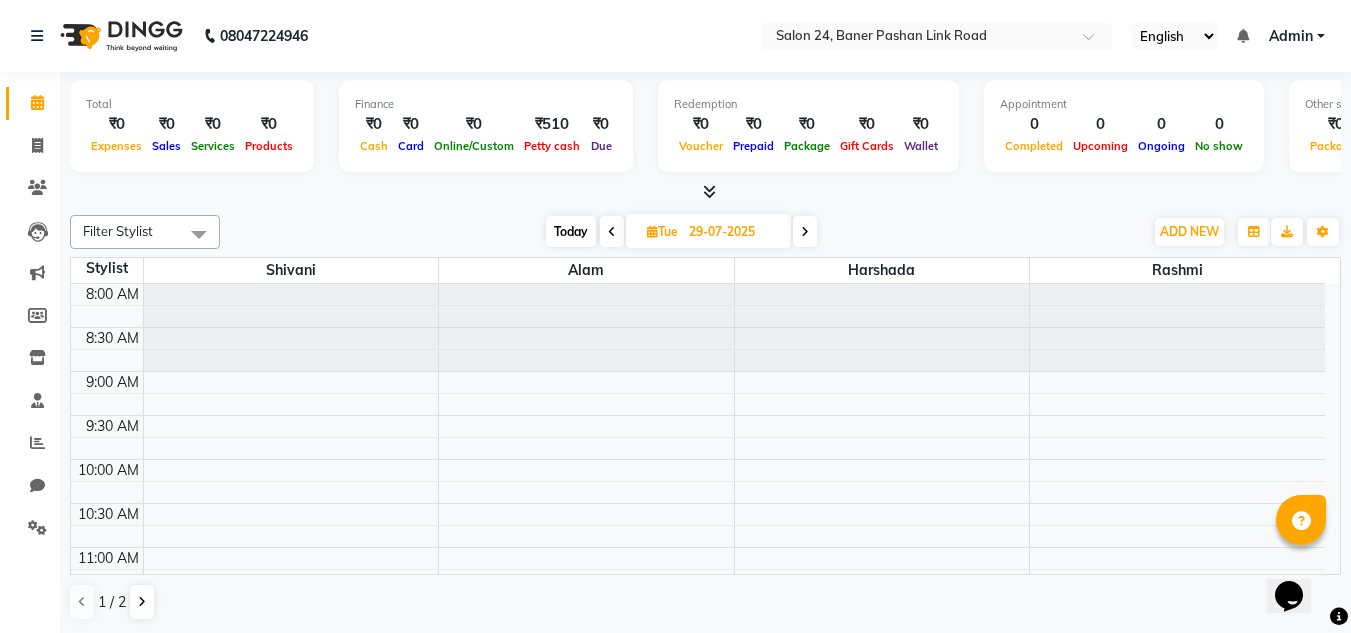 click on "₹0" at bounding box center [166, 124] 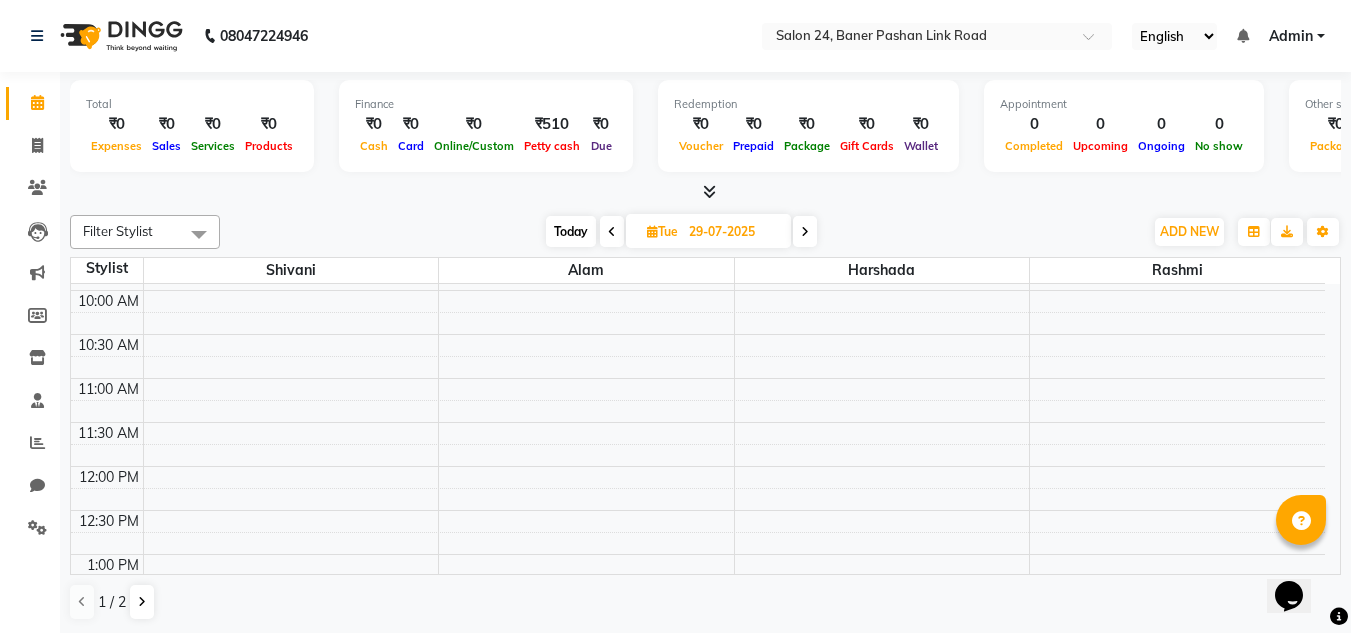 scroll, scrollTop: 173, scrollLeft: 0, axis: vertical 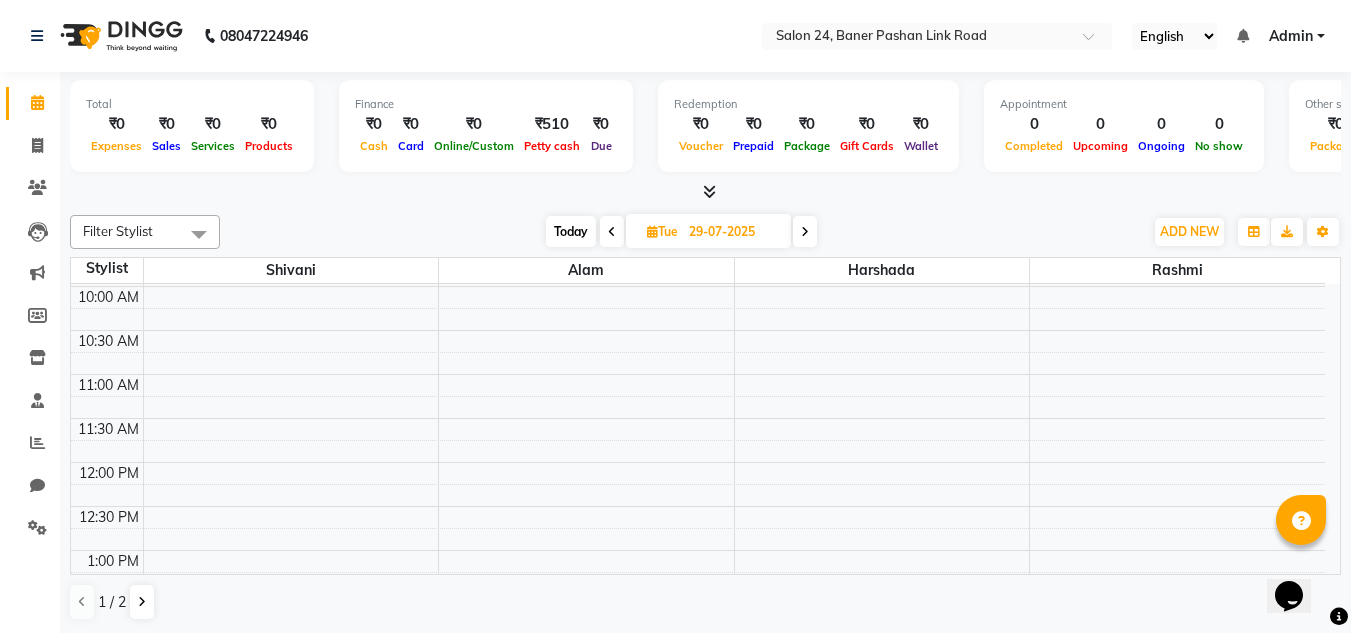 click on "Today" at bounding box center (571, 231) 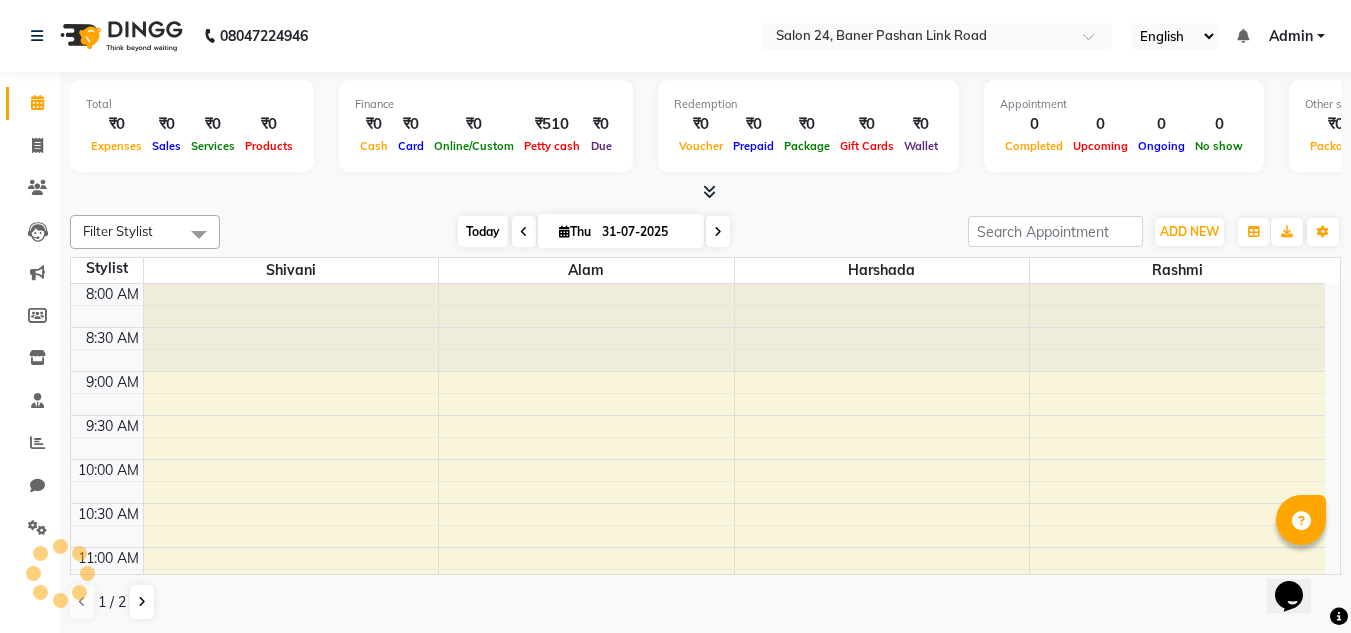 scroll, scrollTop: 1029, scrollLeft: 0, axis: vertical 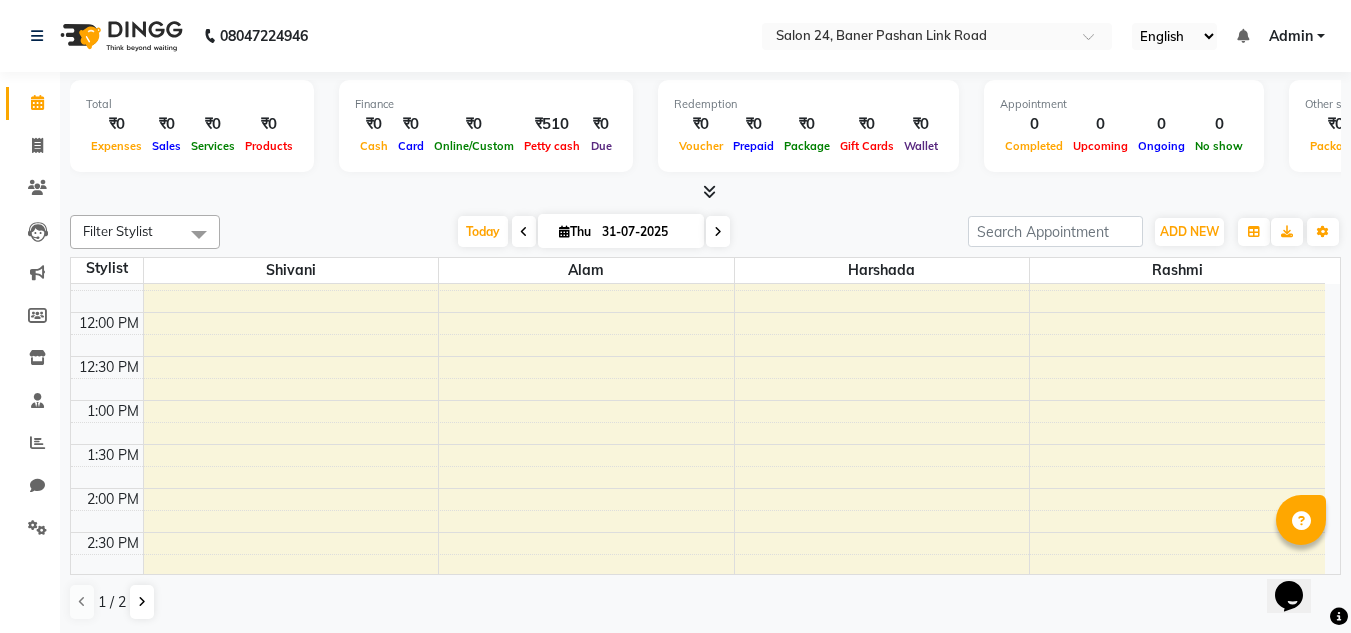 click at bounding box center [564, 231] 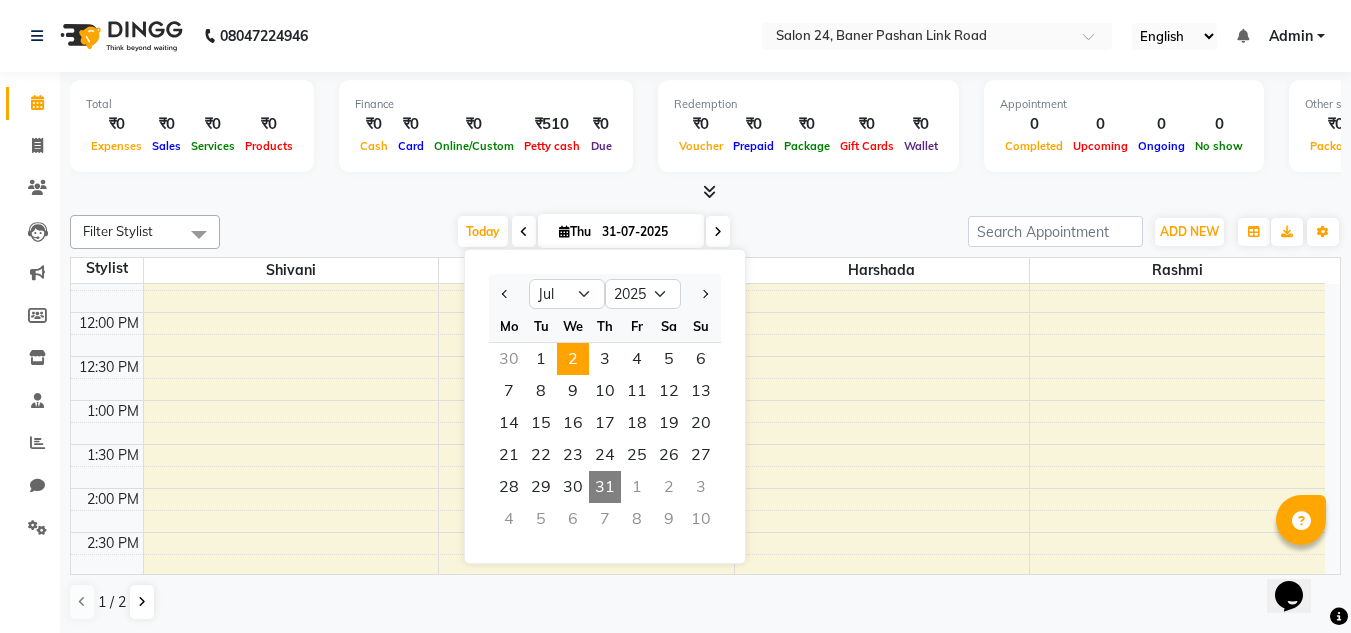 click on "2" at bounding box center [573, 359] 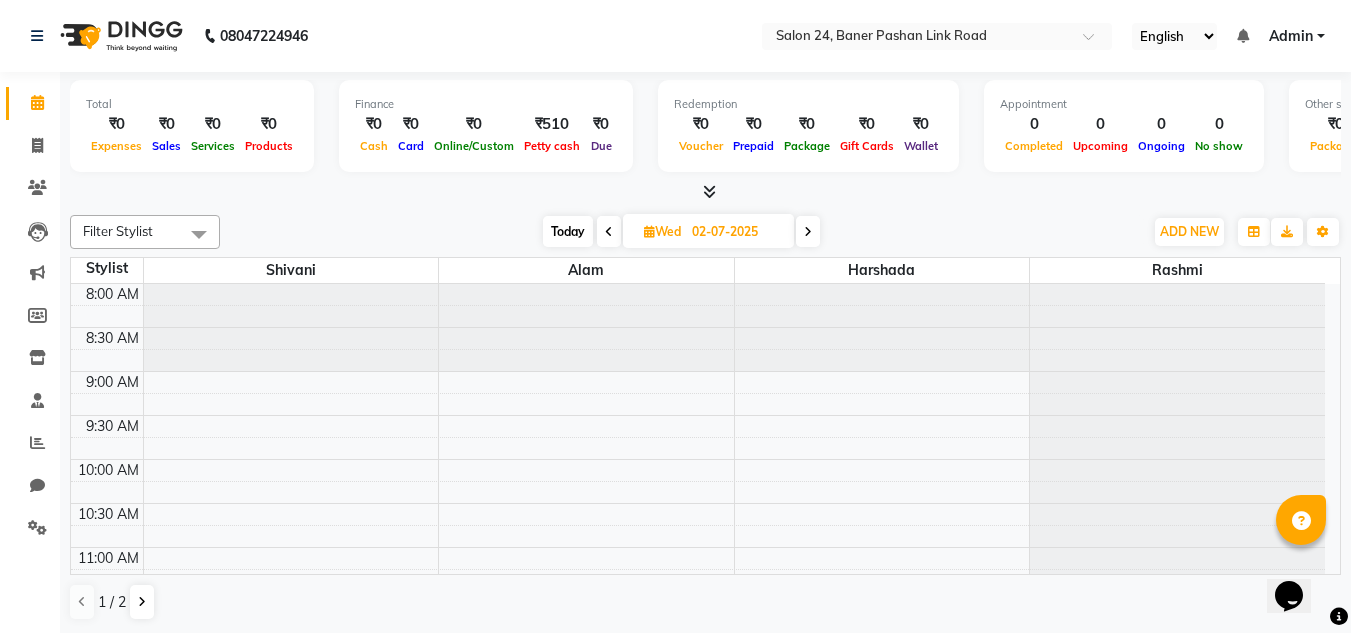 scroll, scrollTop: 1029, scrollLeft: 0, axis: vertical 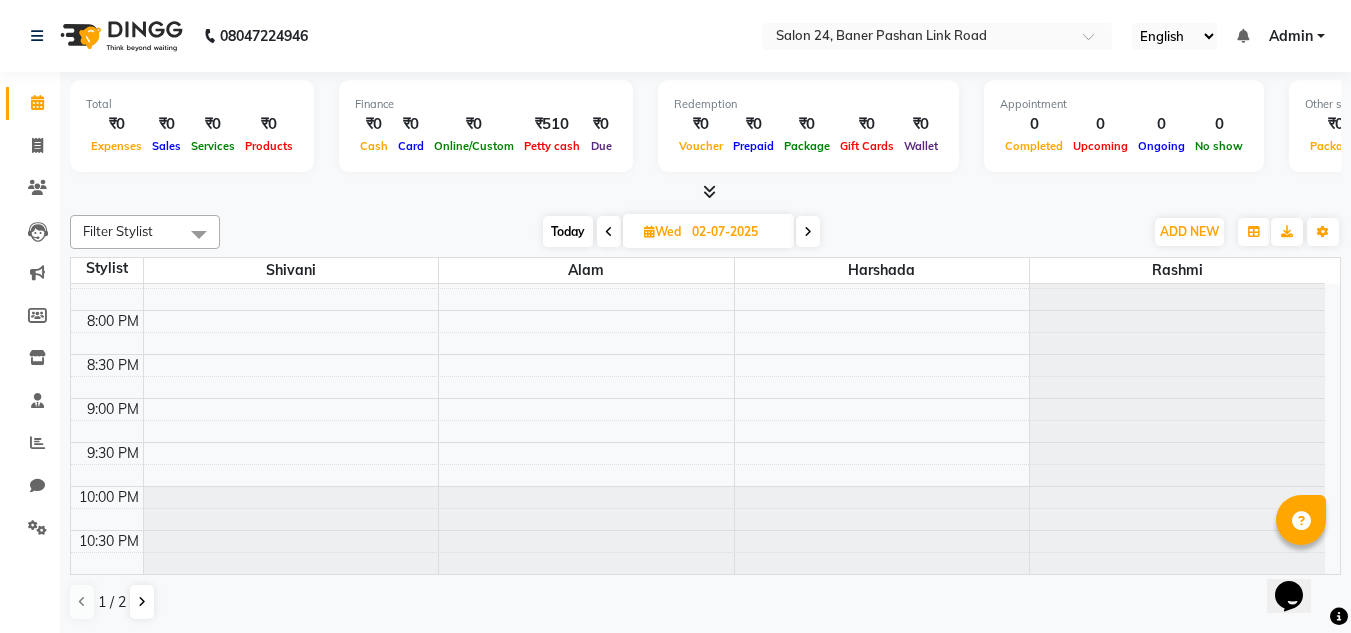click on "Opens Chat This icon Opens the chat window." at bounding box center [1299, 561] 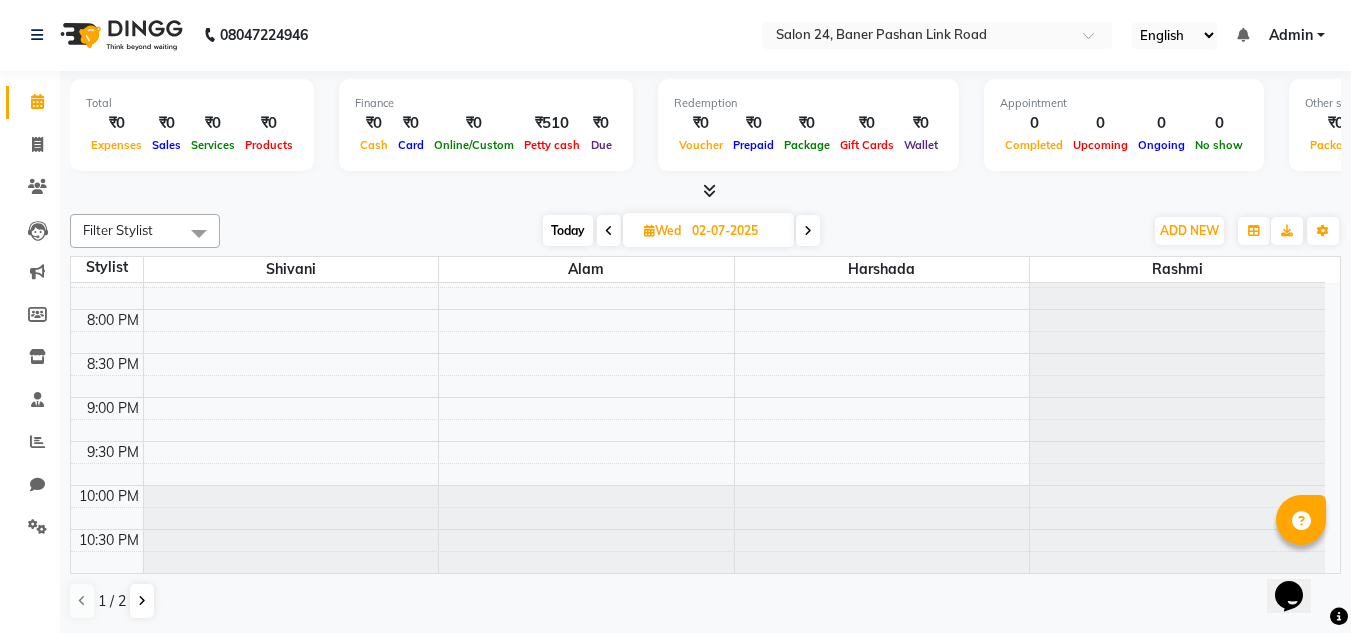 click at bounding box center (808, 231) 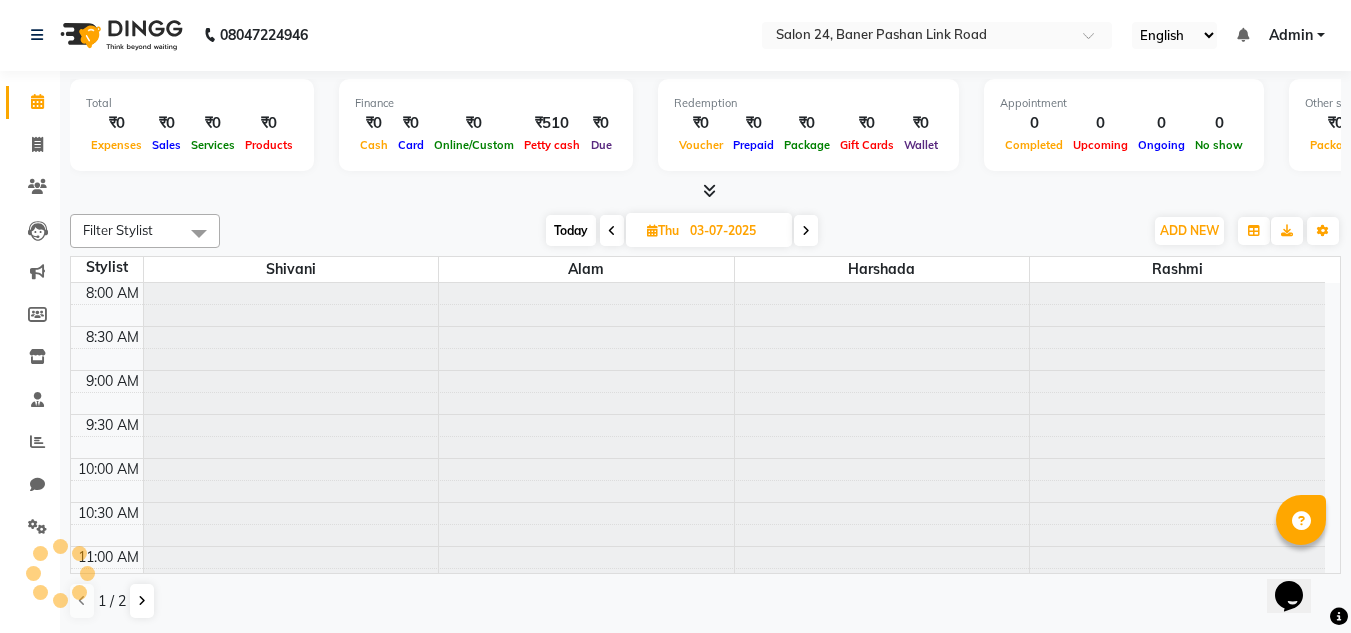 scroll, scrollTop: 1029, scrollLeft: 0, axis: vertical 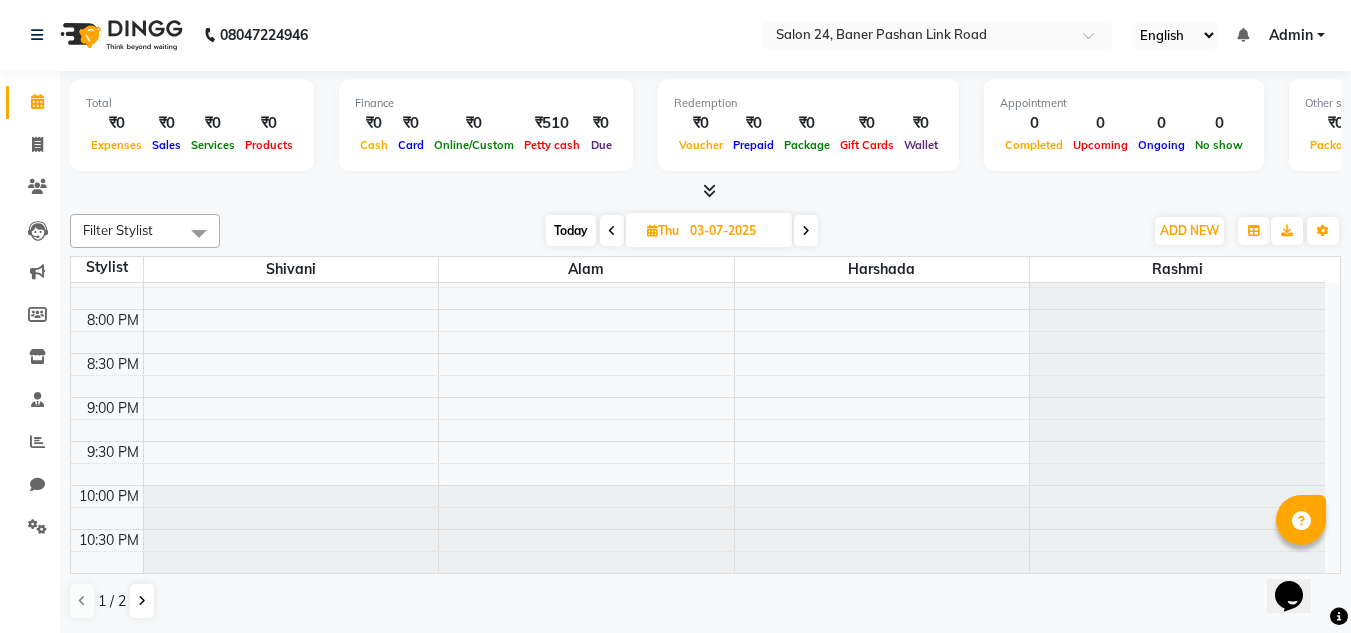 click on "₹0" at bounding box center [411, 123] 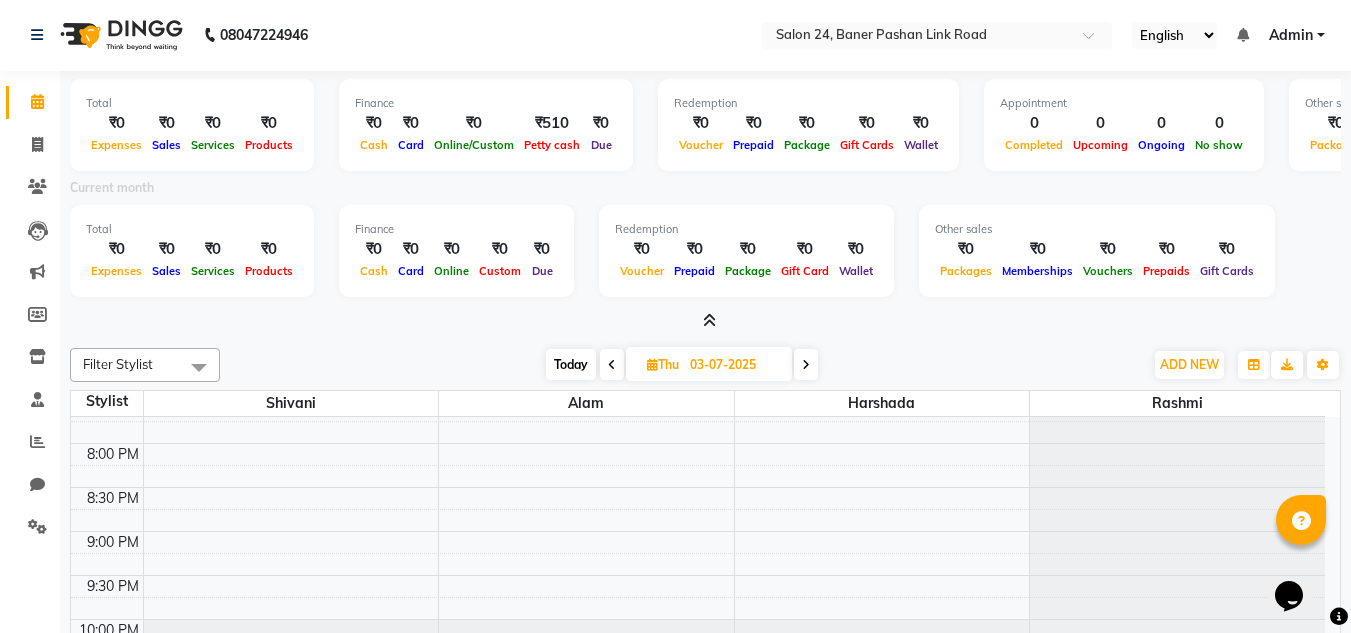 click on "Today" at bounding box center (571, 364) 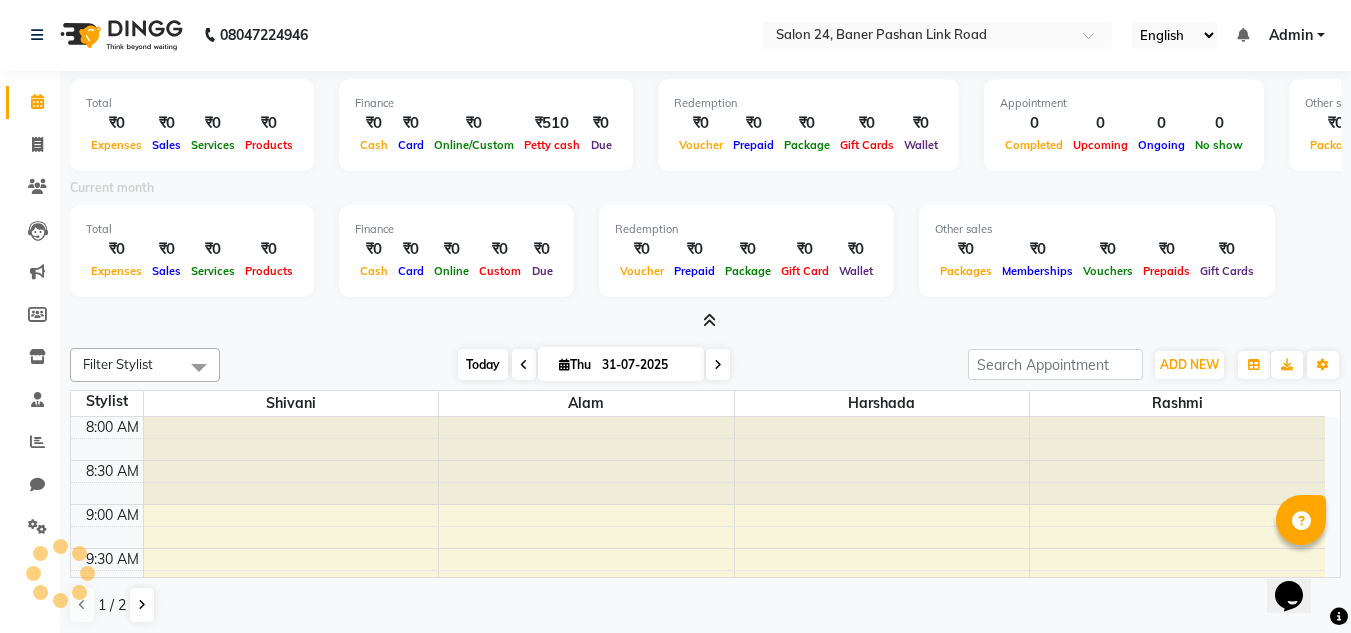 scroll, scrollTop: 1159, scrollLeft: 0, axis: vertical 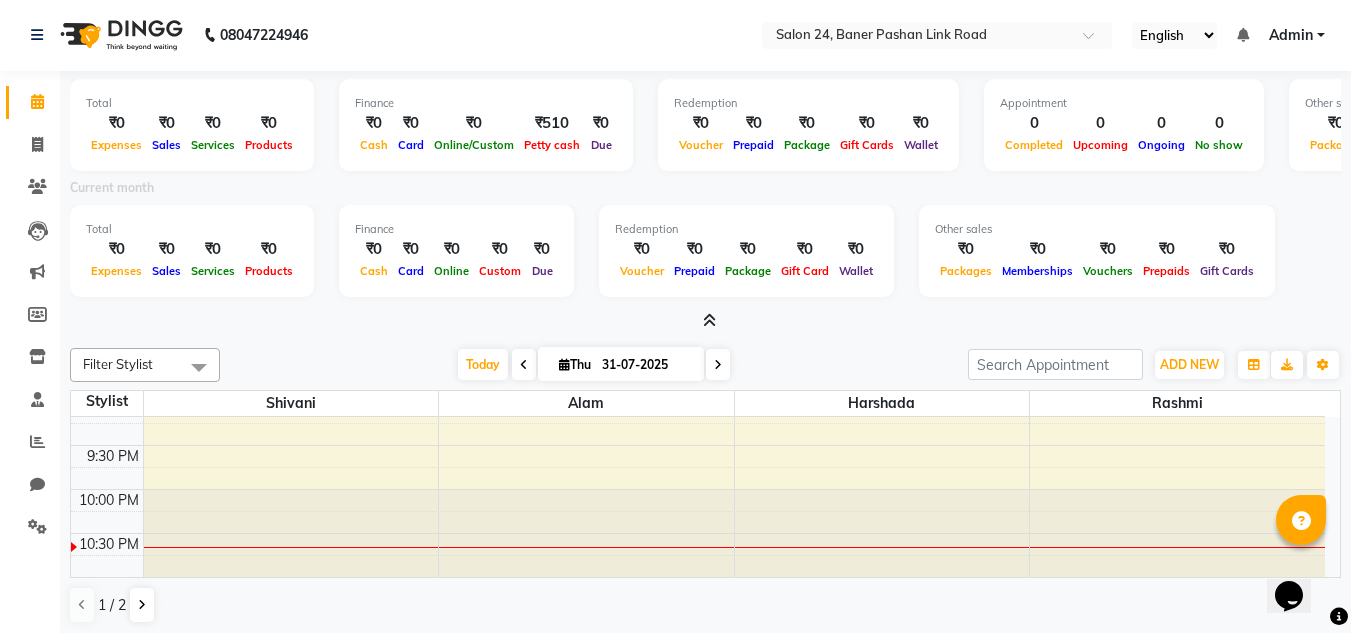 click on "Thu" at bounding box center (575, 364) 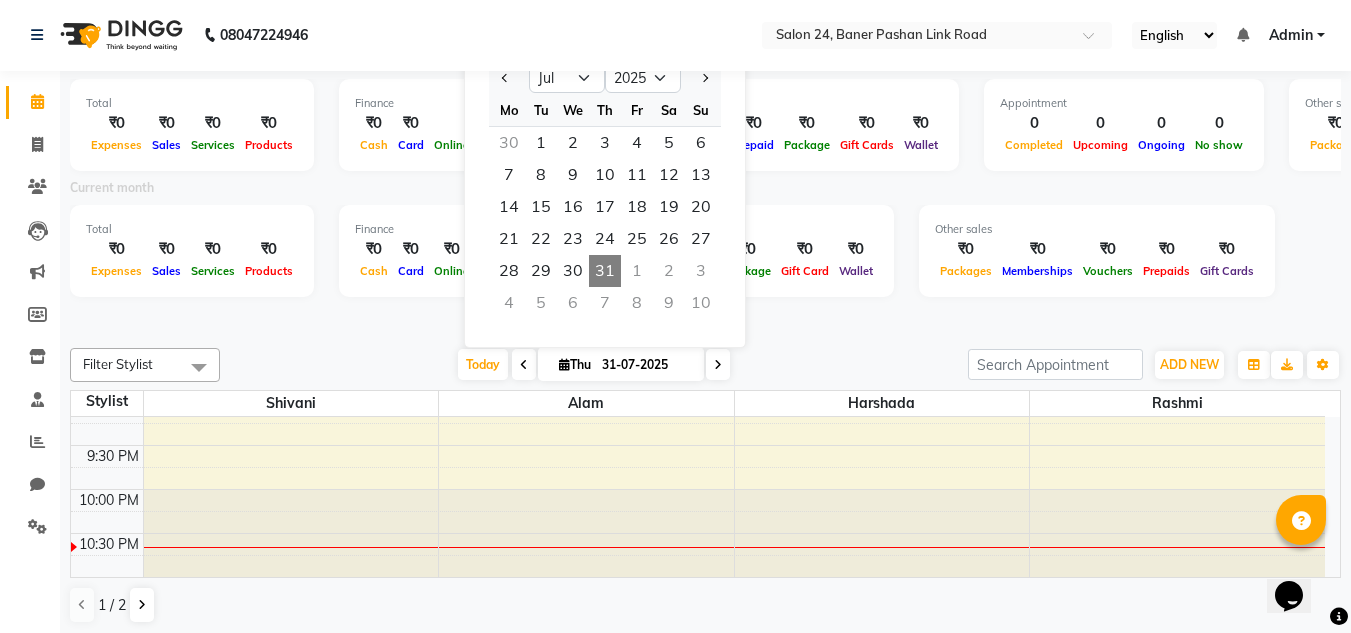 click on "31" at bounding box center (605, 271) 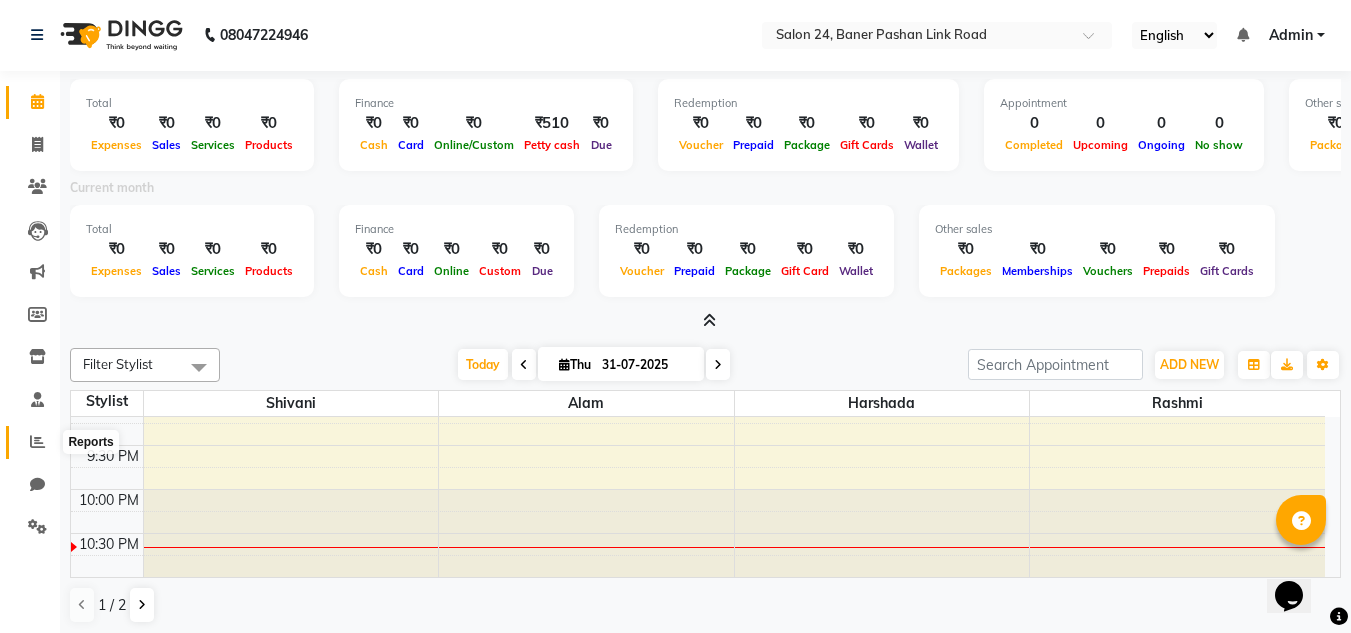 click 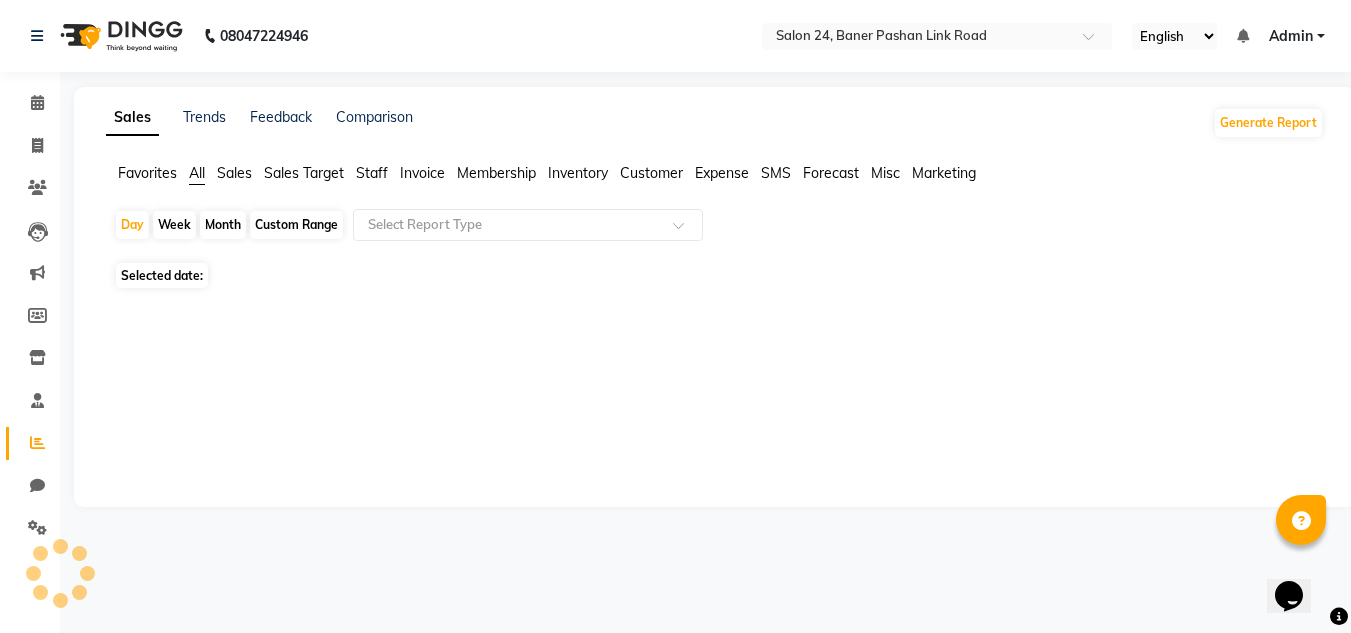 scroll, scrollTop: 0, scrollLeft: 0, axis: both 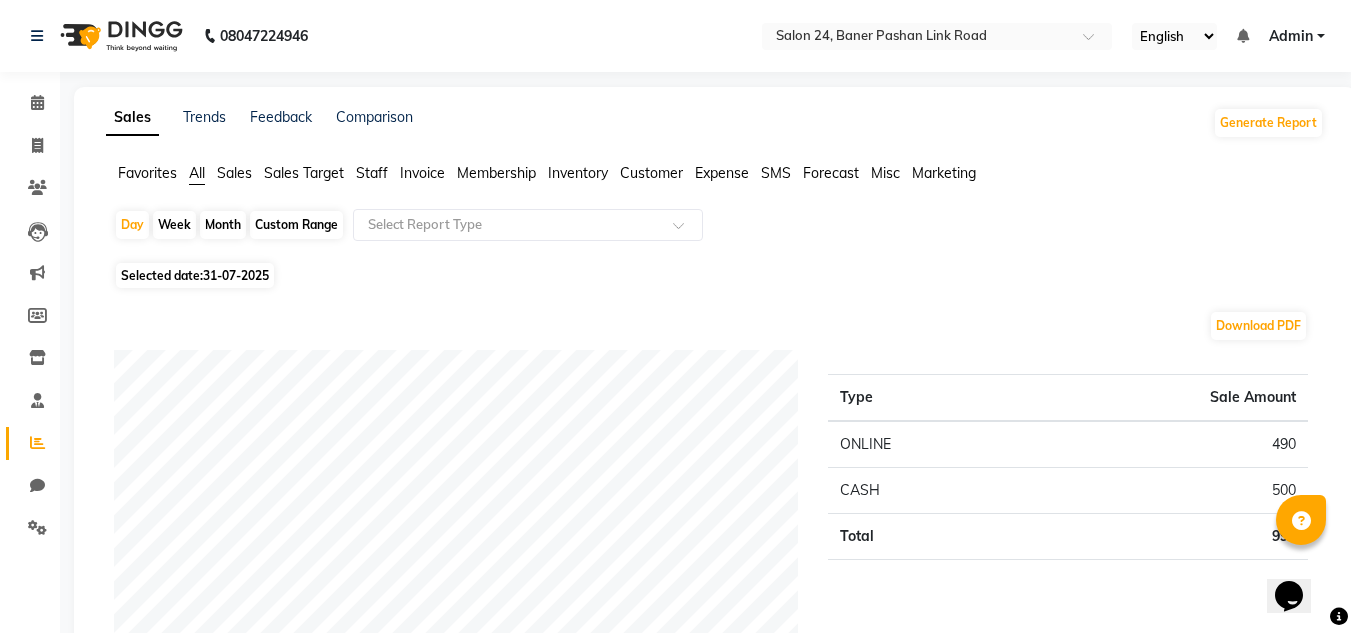 click on "Sales" 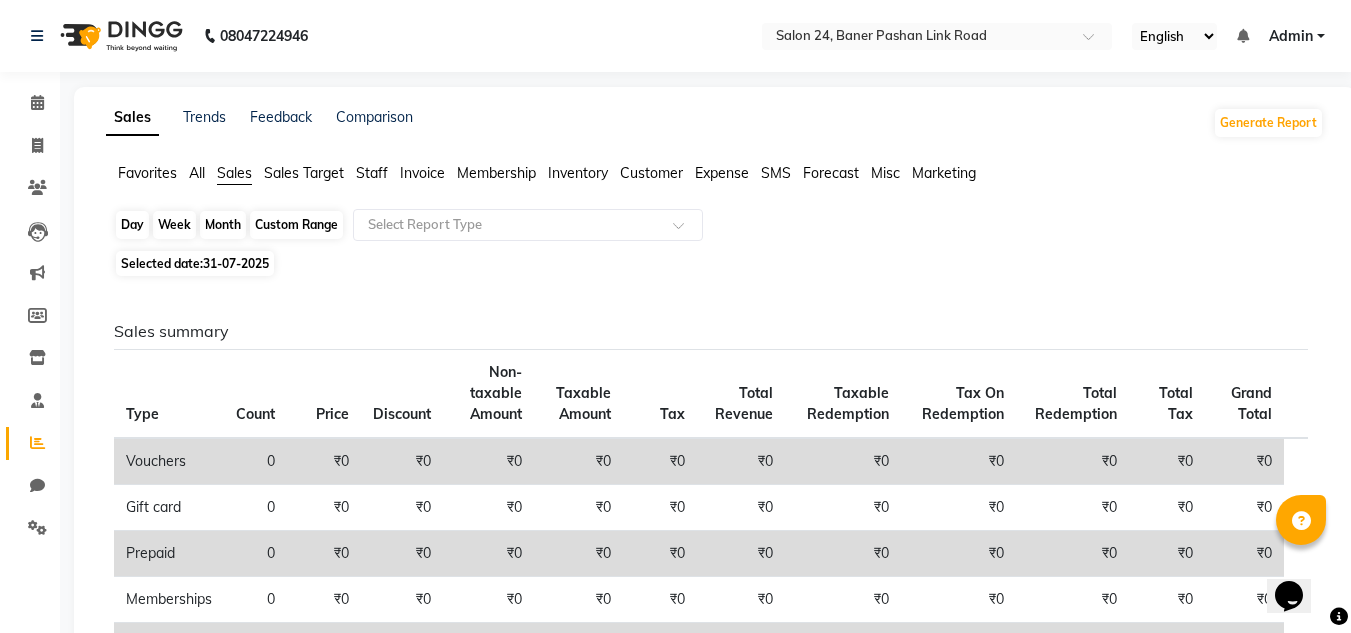 click on "Day" 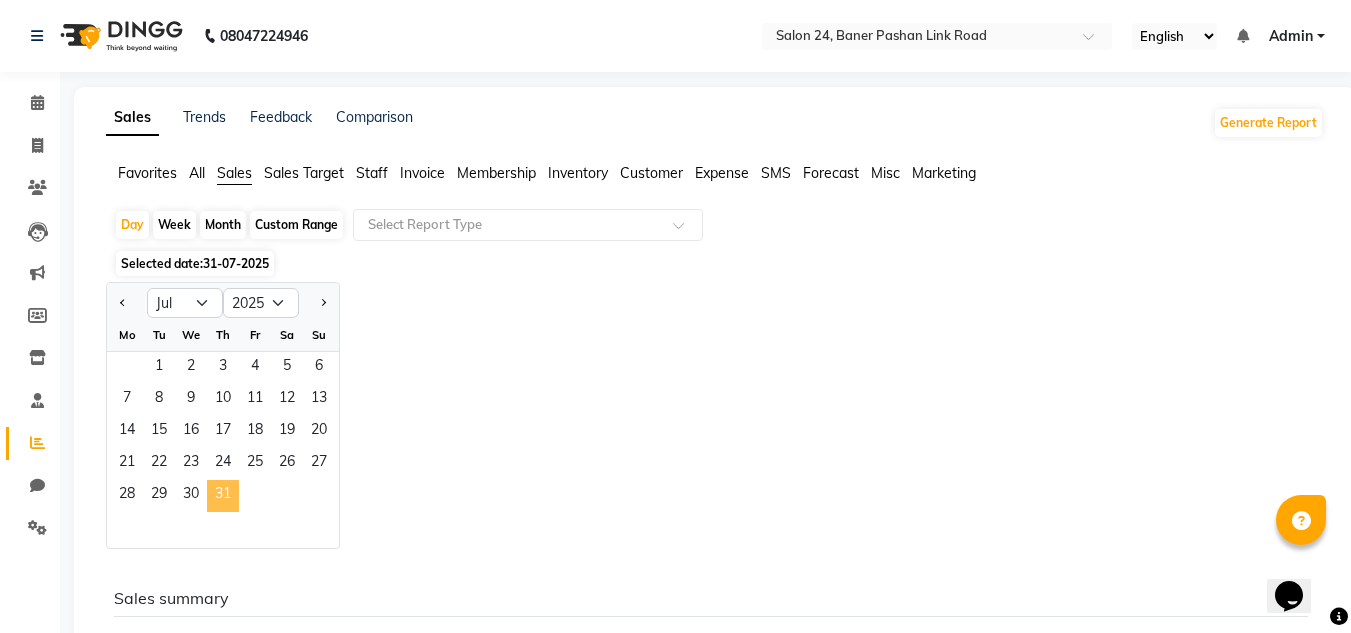 click on "31" 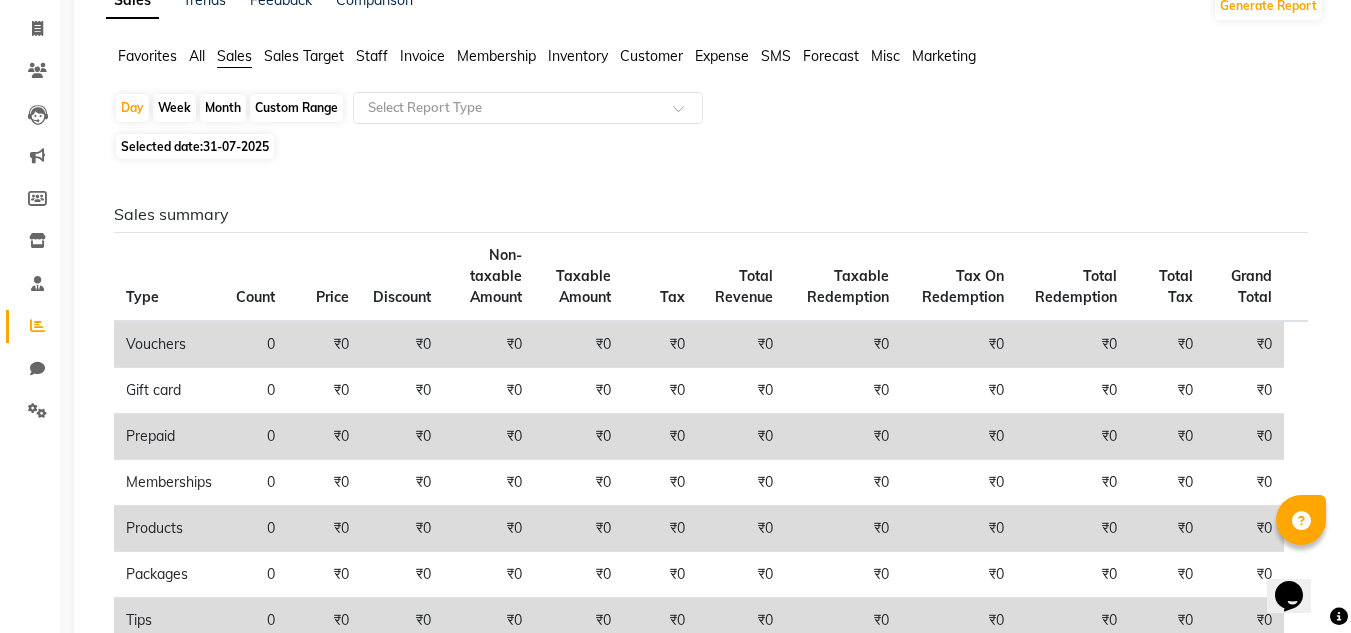 scroll, scrollTop: 94, scrollLeft: 0, axis: vertical 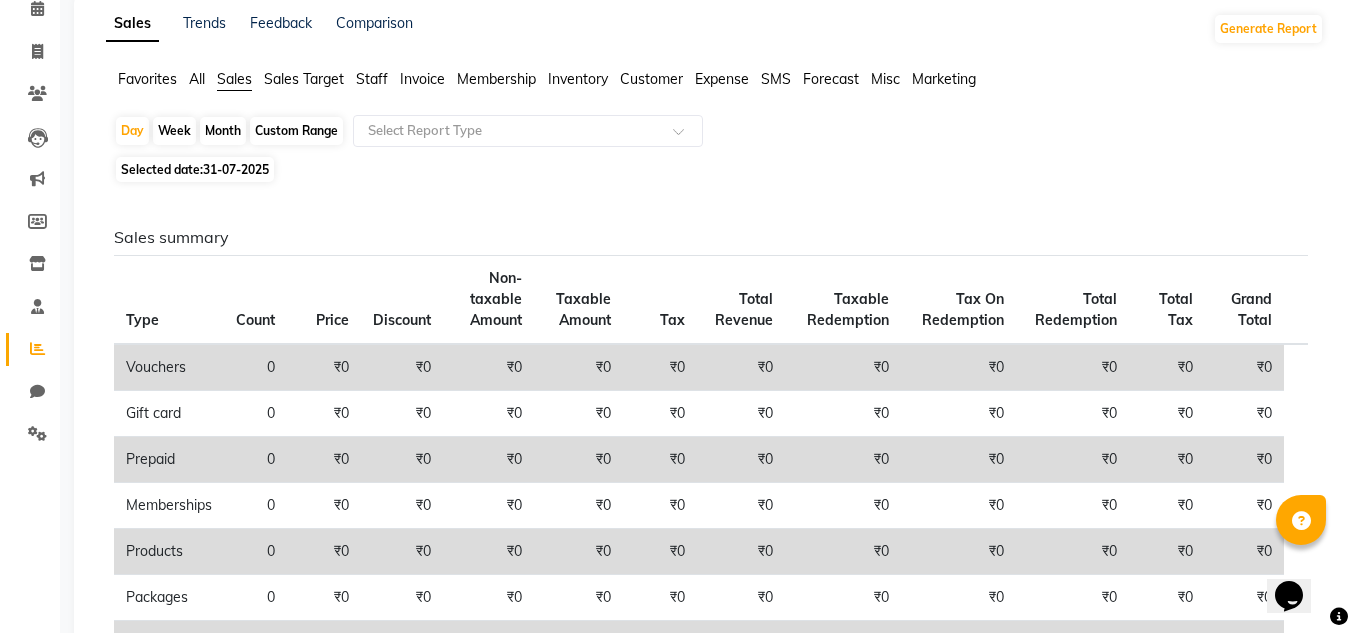 click on "Selected date:  31-07-2025" 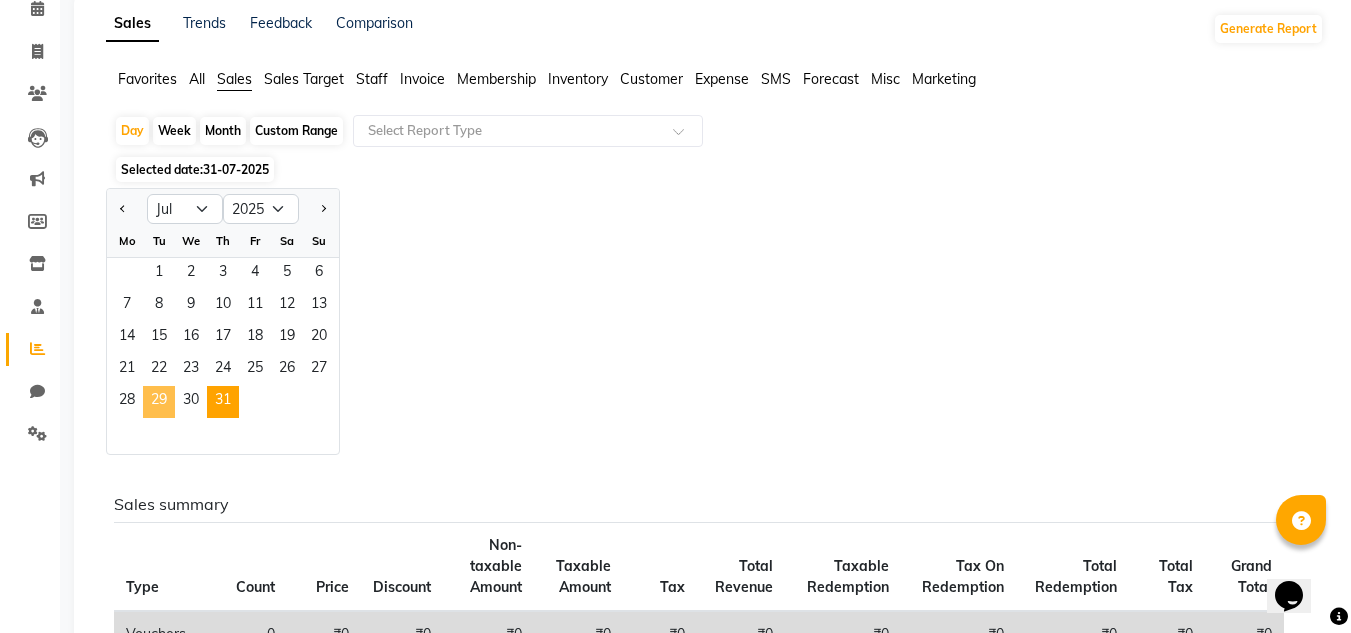 click on "29" 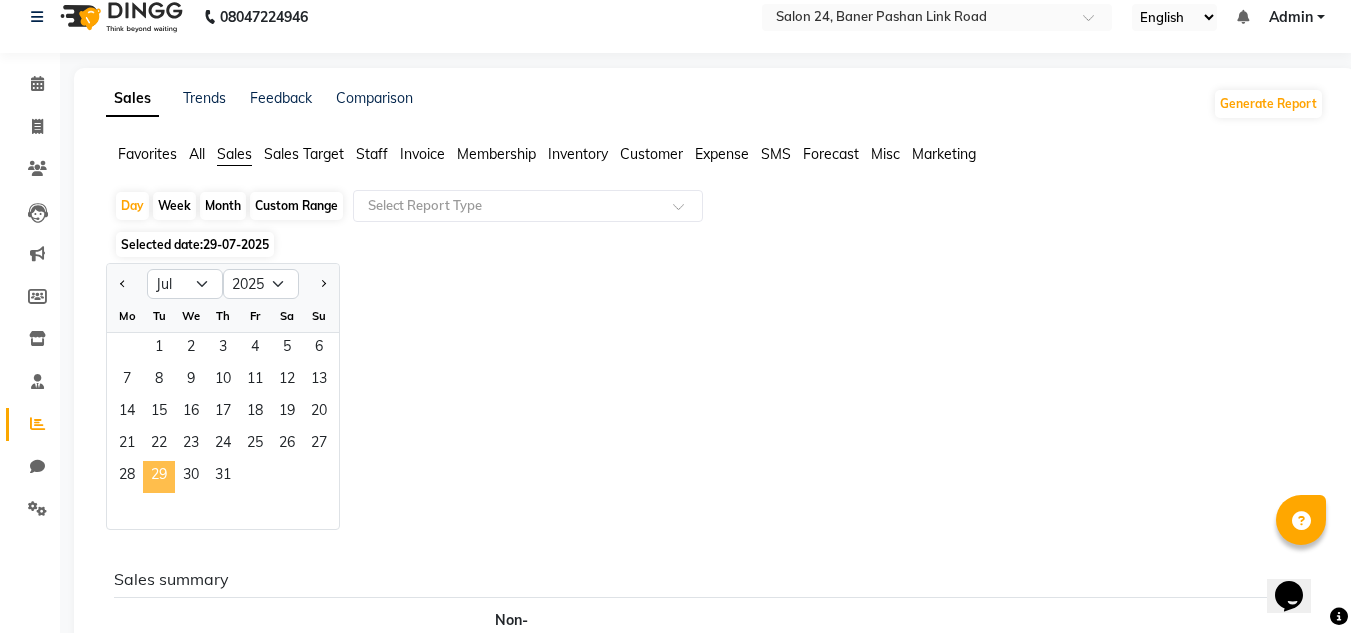 scroll, scrollTop: 94, scrollLeft: 0, axis: vertical 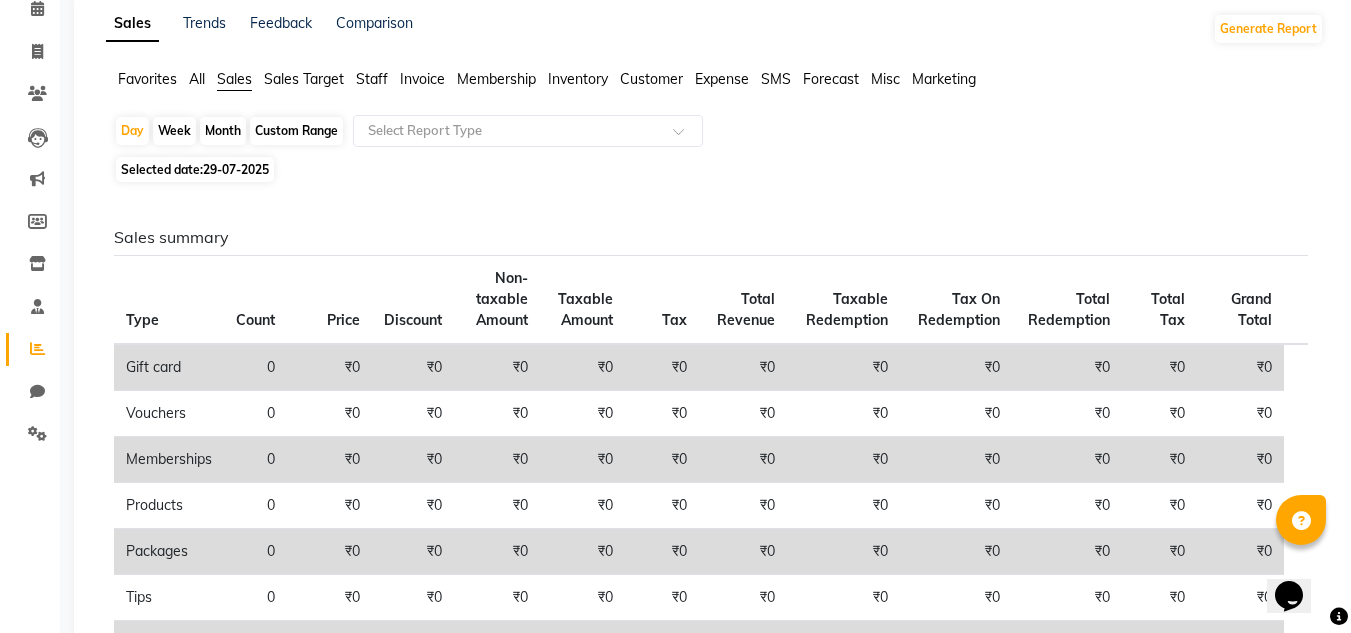 click on "Selected date:  29-07-2025" 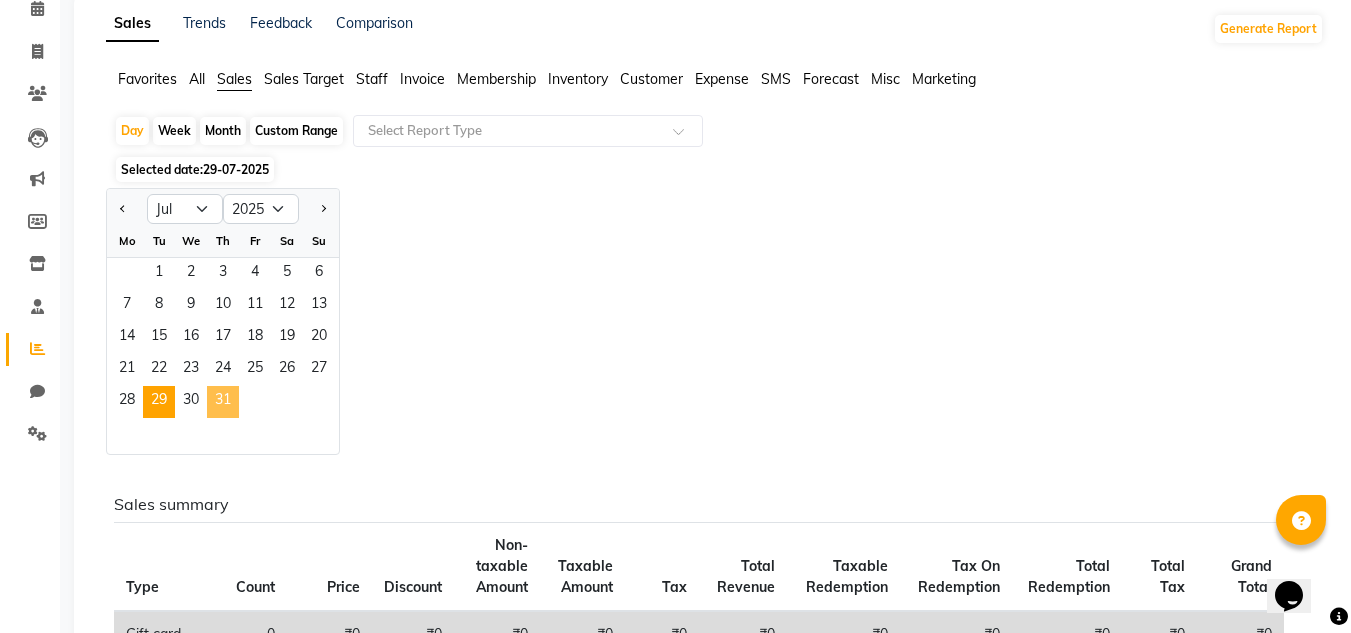 click on "31" 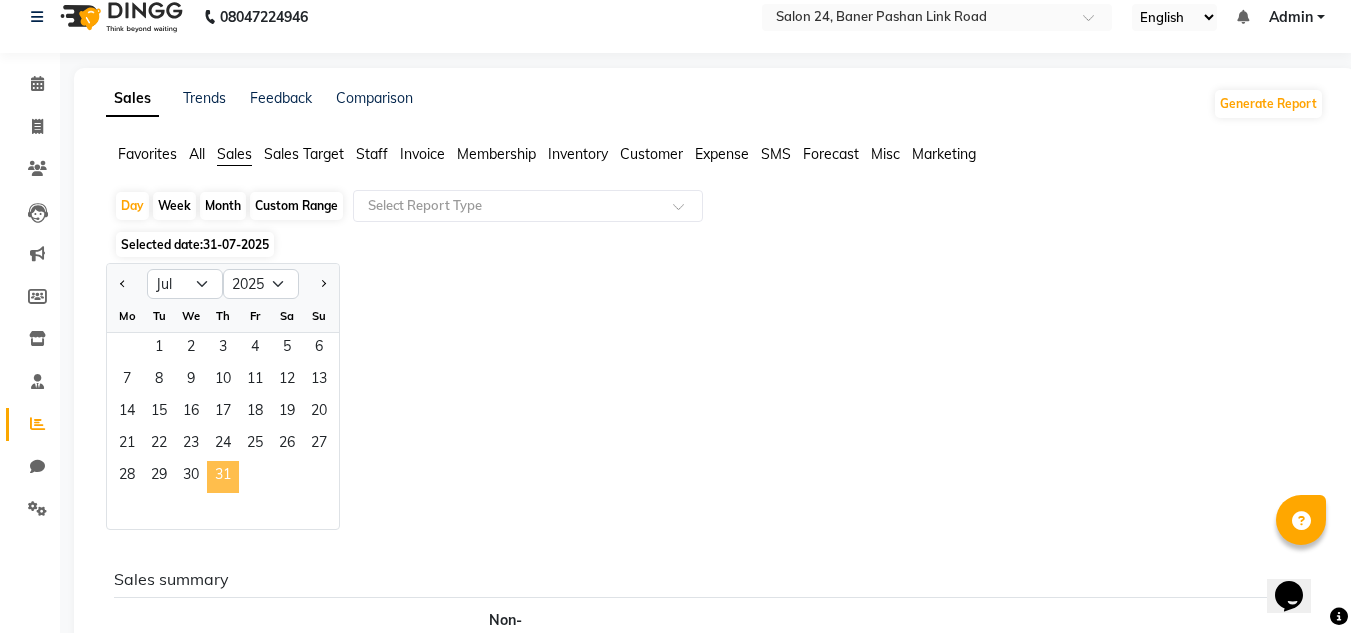 scroll, scrollTop: 94, scrollLeft: 0, axis: vertical 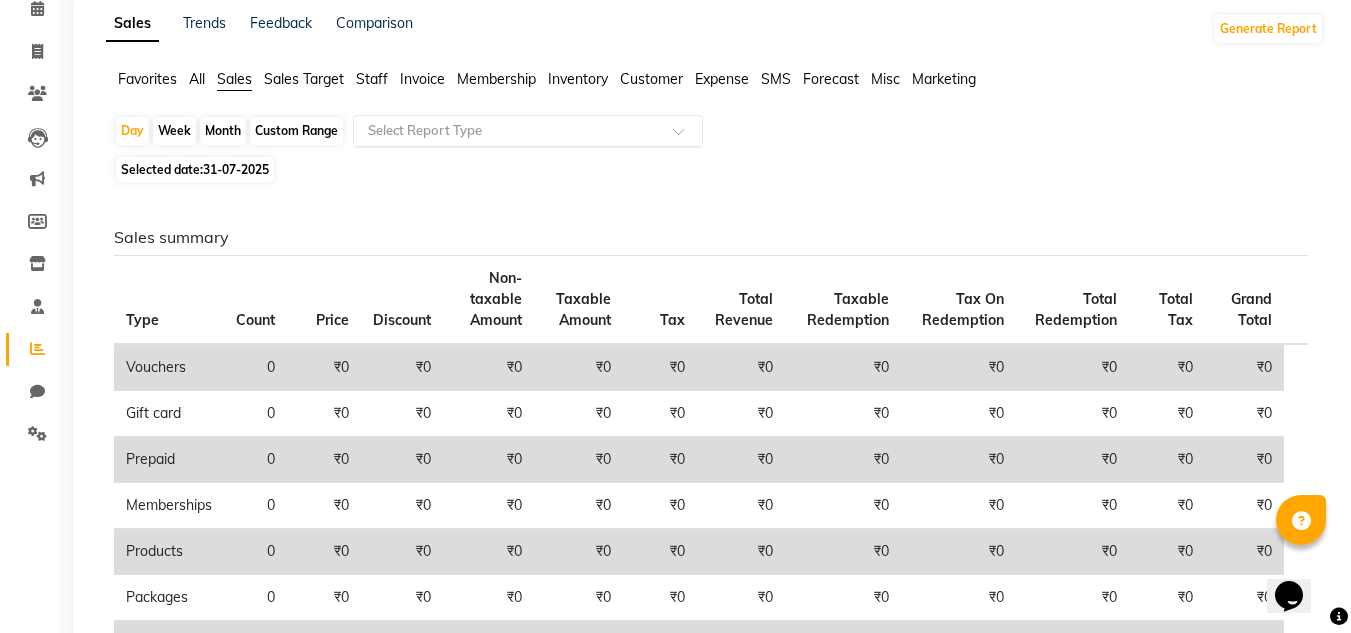 click 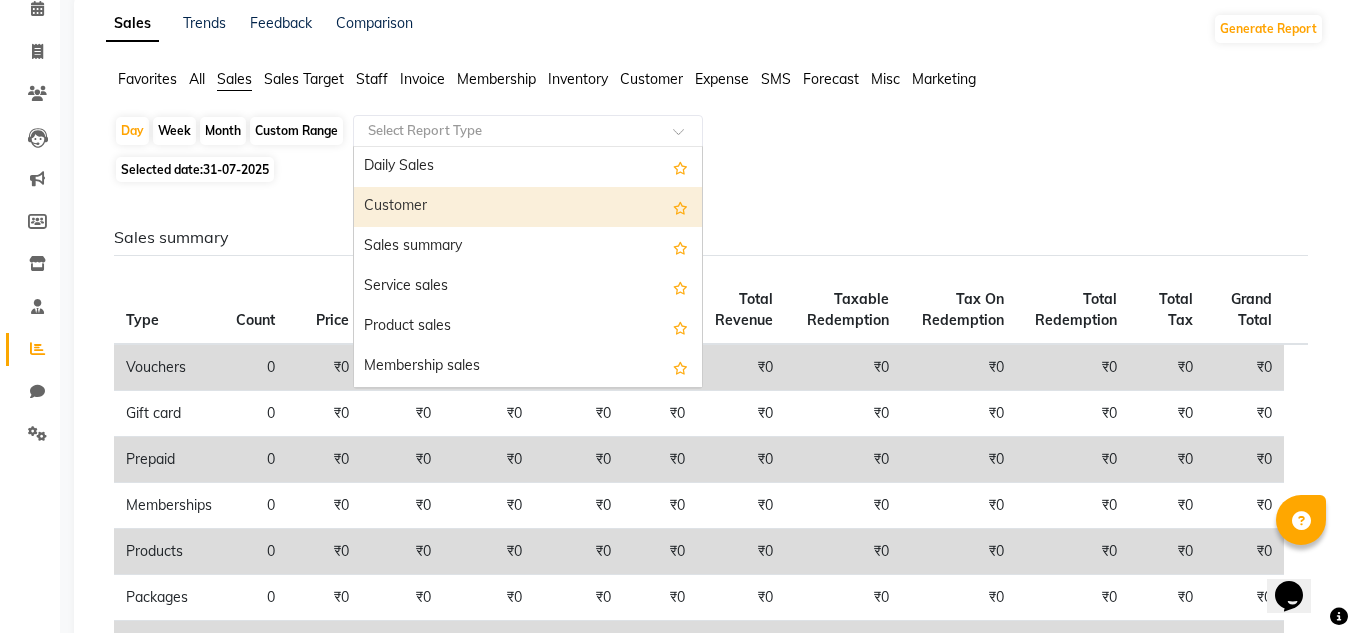 click on "Customer" at bounding box center [528, 207] 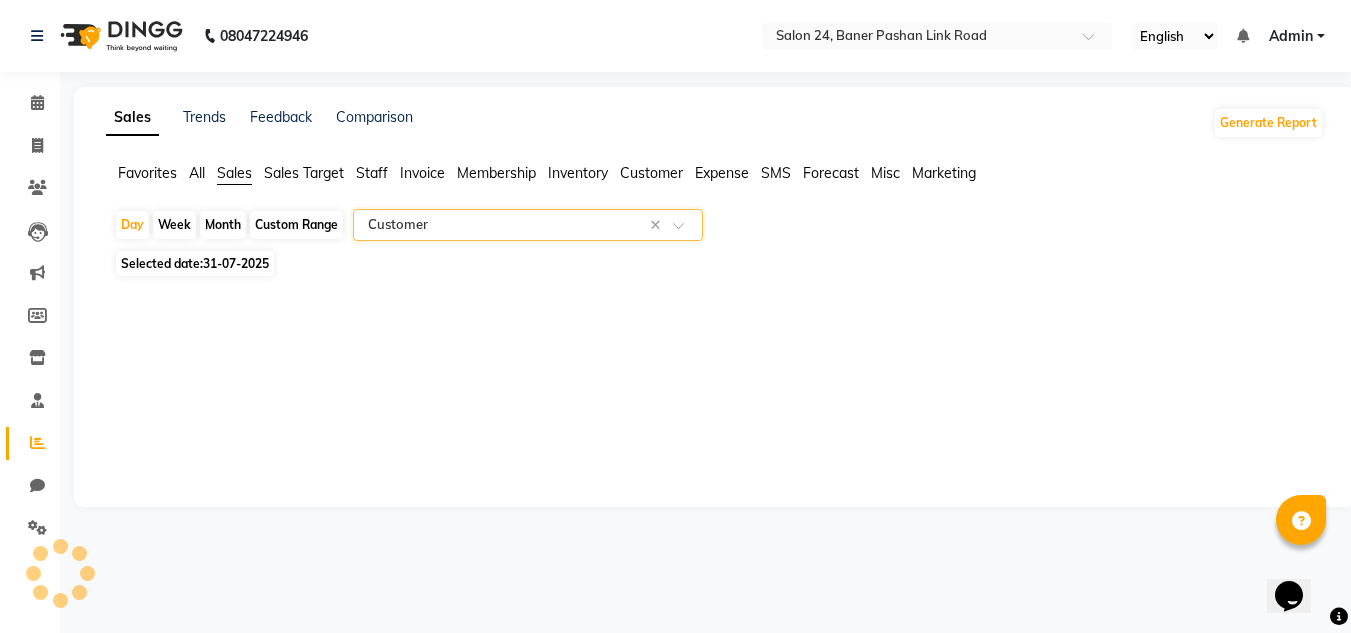 select on "full_report" 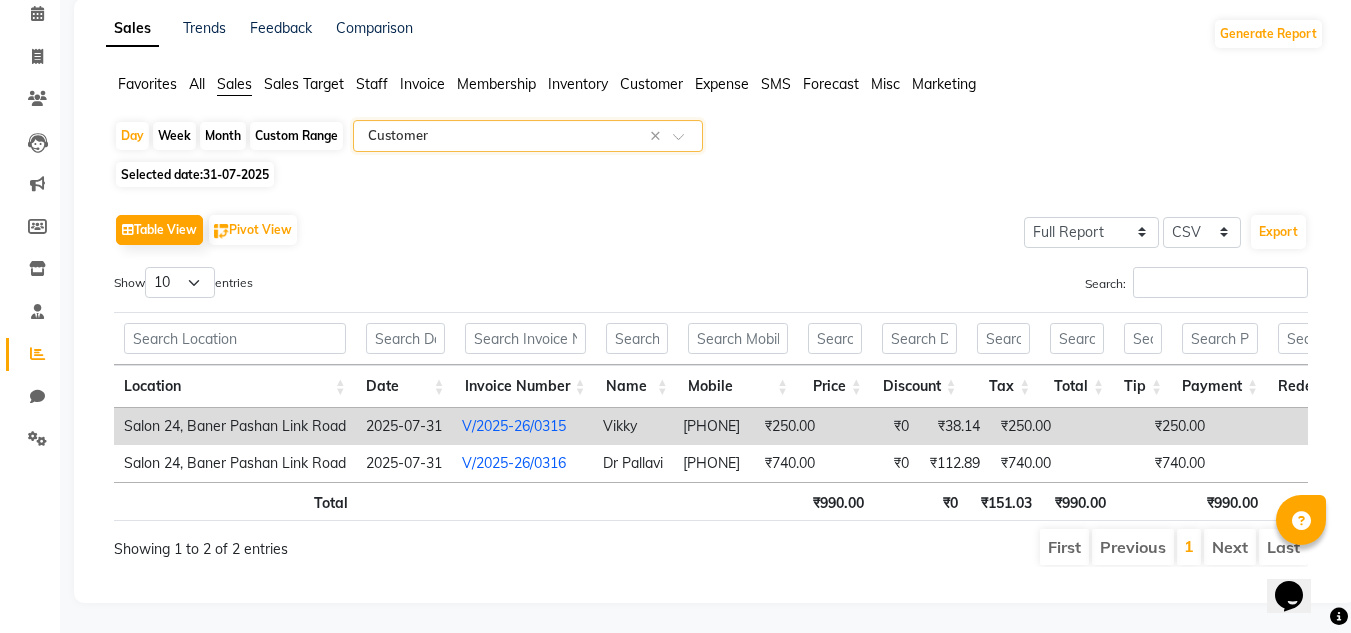 scroll, scrollTop: 119, scrollLeft: 0, axis: vertical 